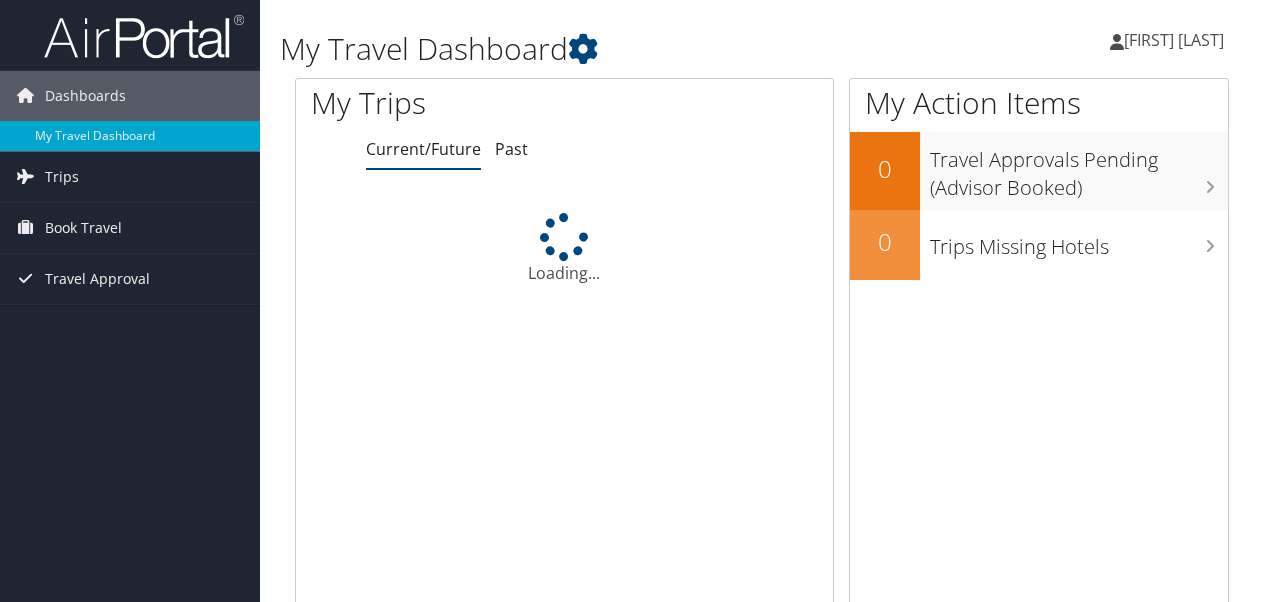 scroll, scrollTop: 0, scrollLeft: 0, axis: both 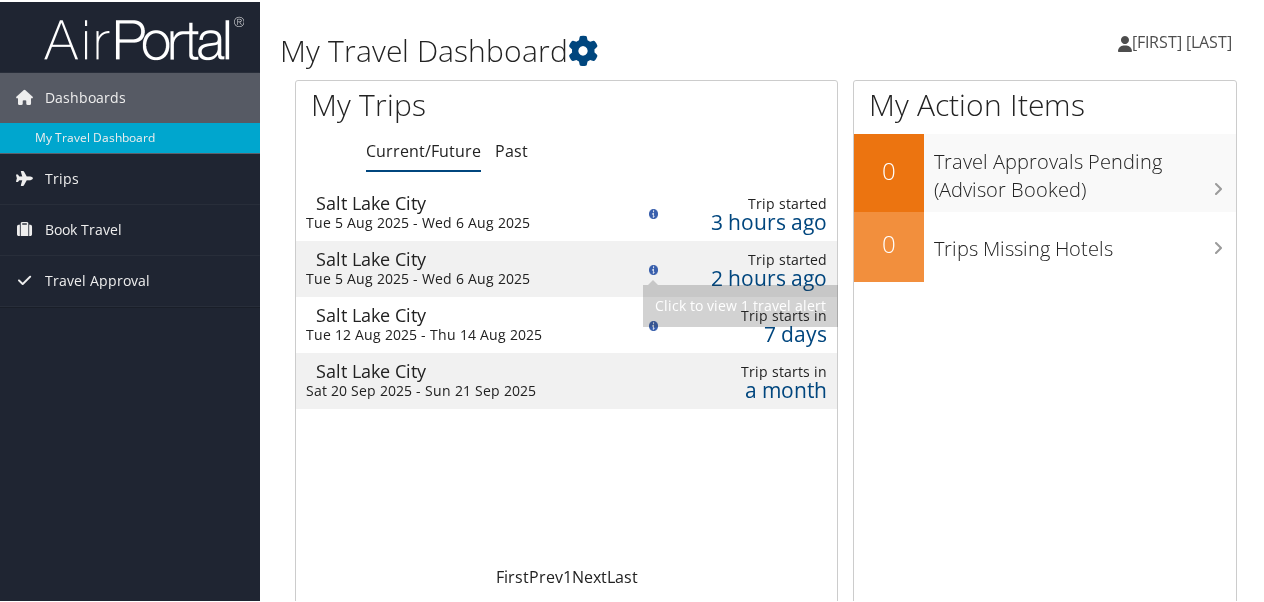 click at bounding box center [654, 268] 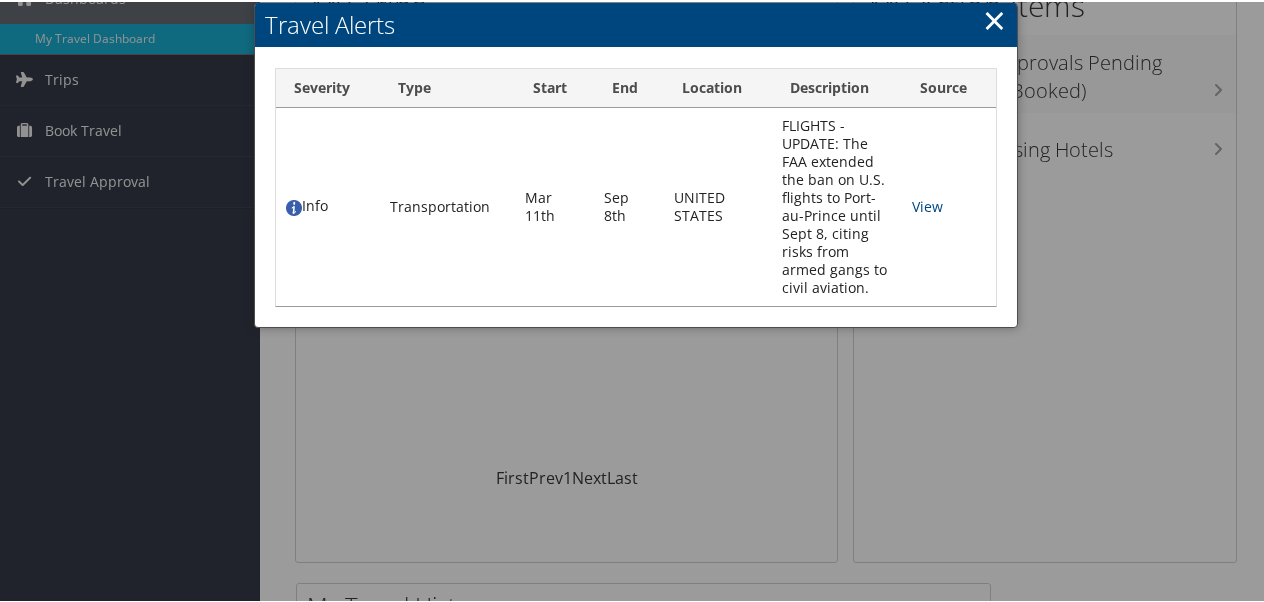 scroll, scrollTop: 98, scrollLeft: 0, axis: vertical 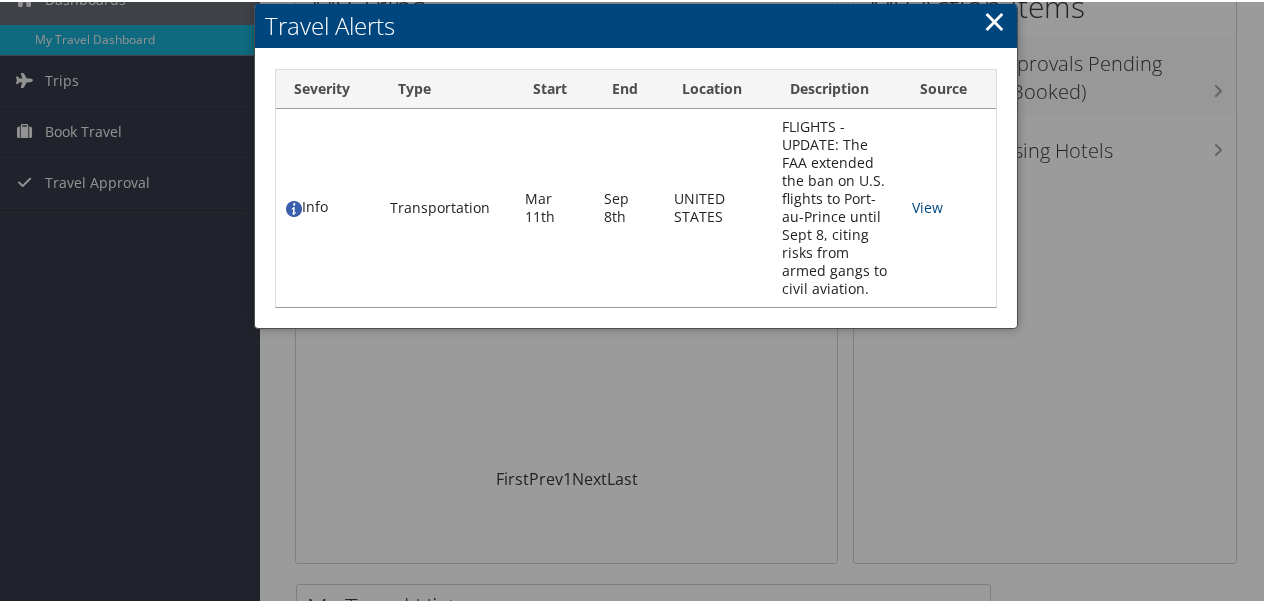 click on "×" at bounding box center (994, 19) 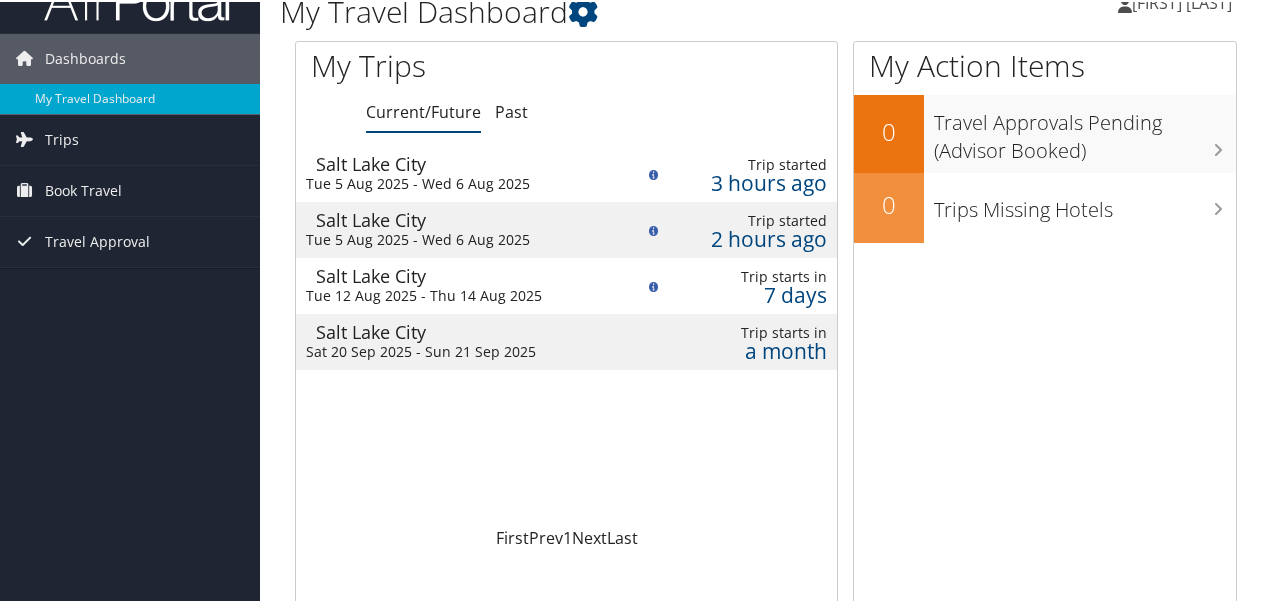 scroll, scrollTop: 38, scrollLeft: 0, axis: vertical 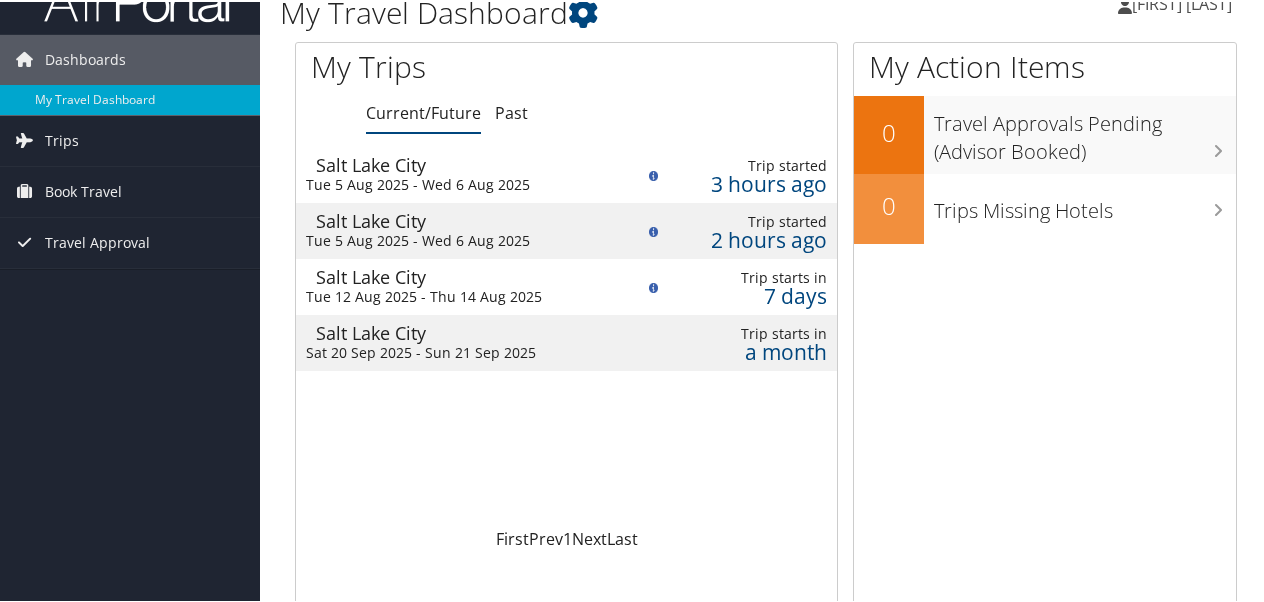 click on "[CITY]   [DAY] [NUMBER] [MONTH] [YEAR] - [DAY] [MONTH] [YEAR]" at bounding box center [455, 173] 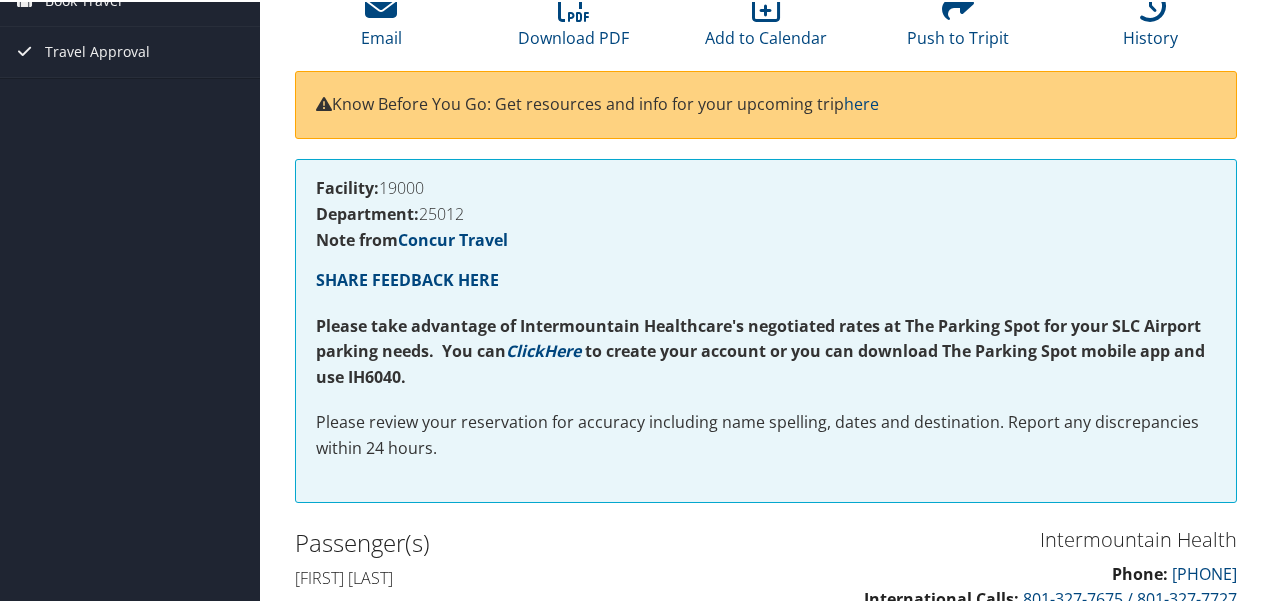 scroll, scrollTop: 0, scrollLeft: 0, axis: both 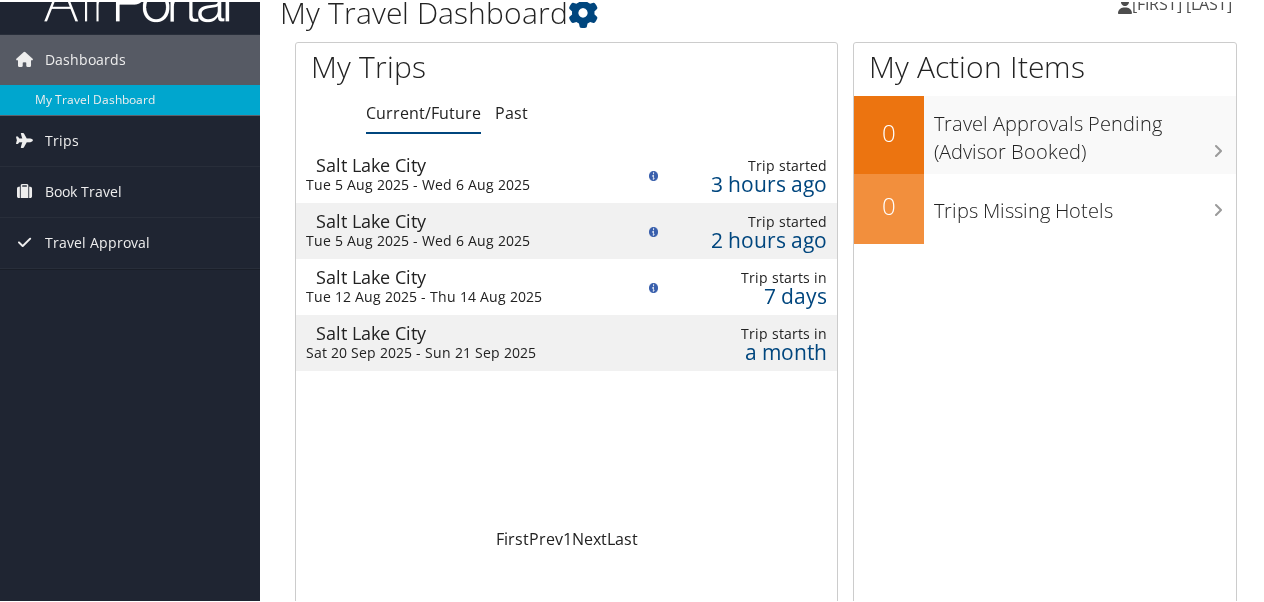 click on "Tue 5 Aug 2025 - Wed 6 Aug 2025" at bounding box center [455, 183] 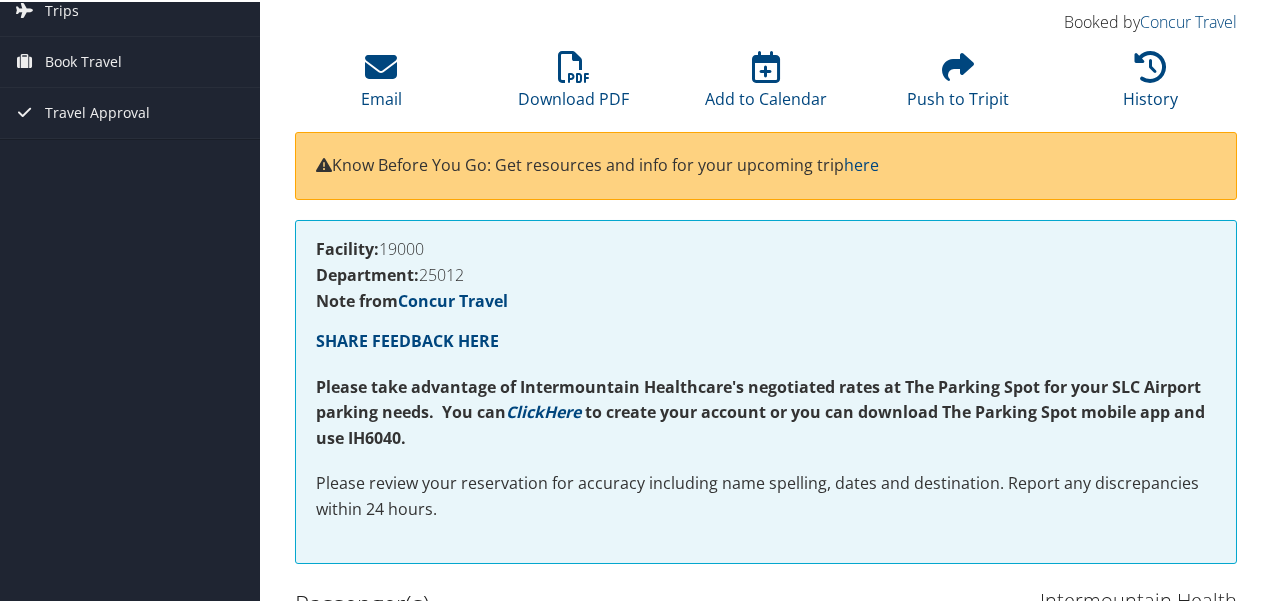 scroll, scrollTop: 0, scrollLeft: 0, axis: both 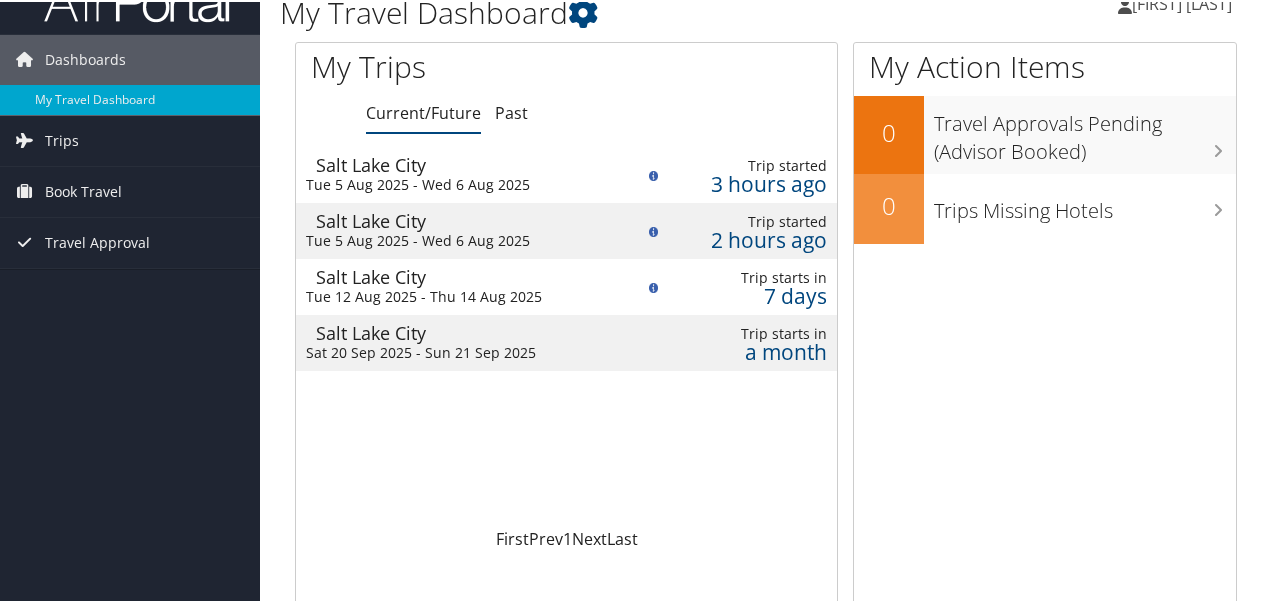 click on "Tue 5 Aug 2025 - Wed 6 Aug 2025" at bounding box center (455, 239) 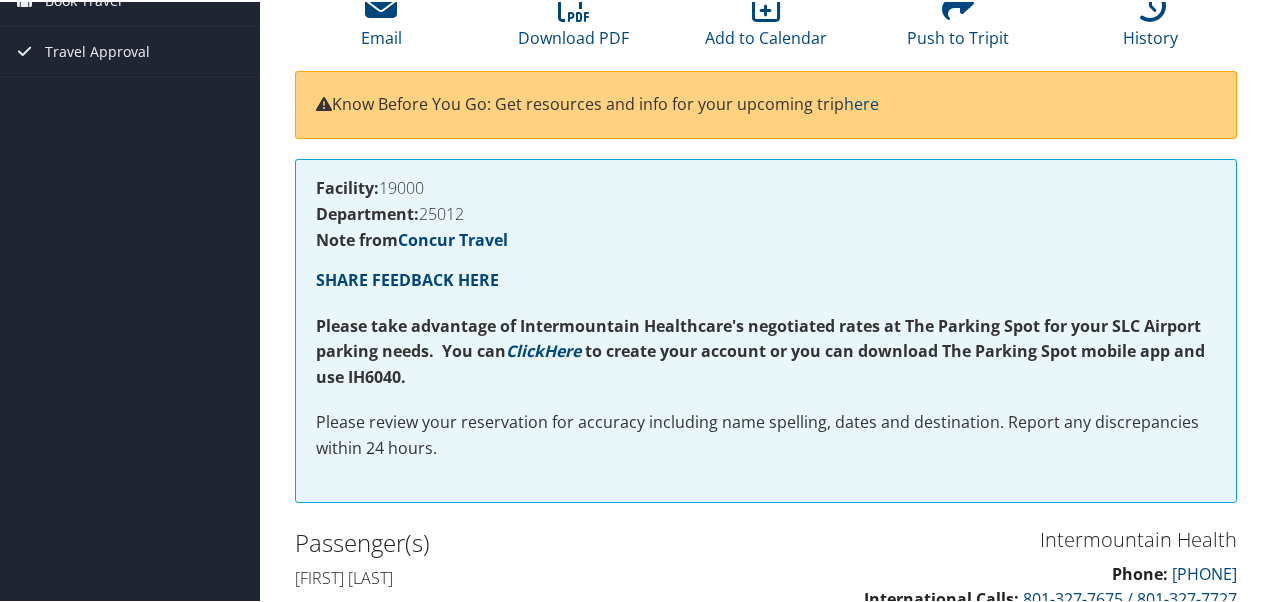 scroll, scrollTop: 0, scrollLeft: 0, axis: both 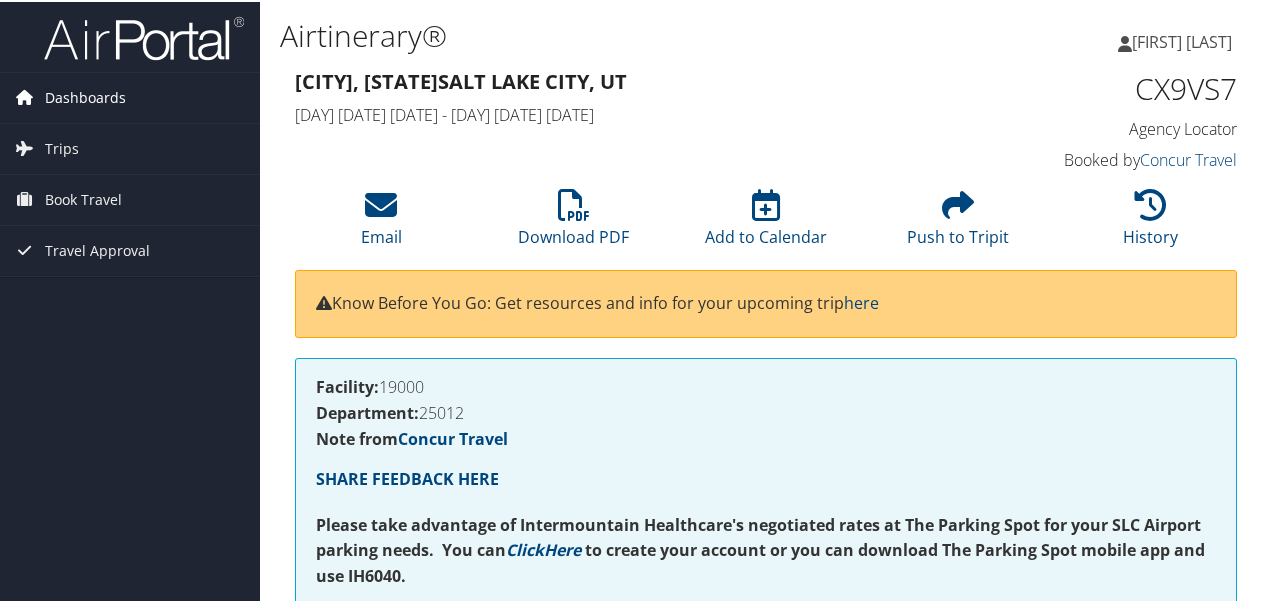 click on "Dashboards" at bounding box center (85, 96) 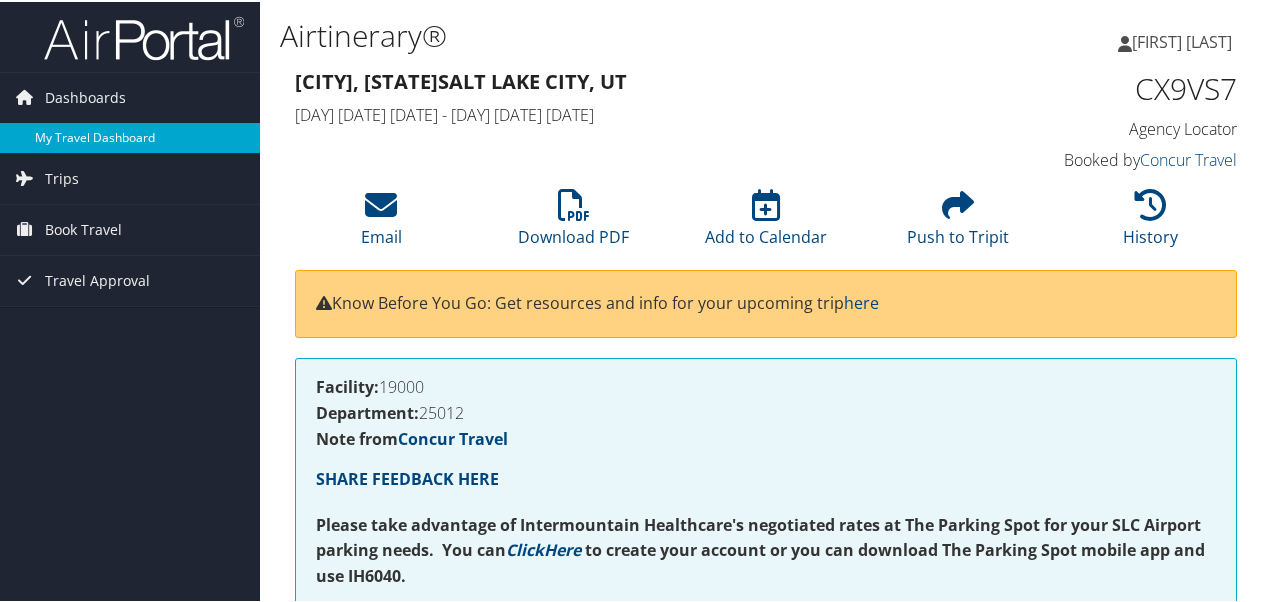 click on "My Travel Dashboard" at bounding box center [130, 136] 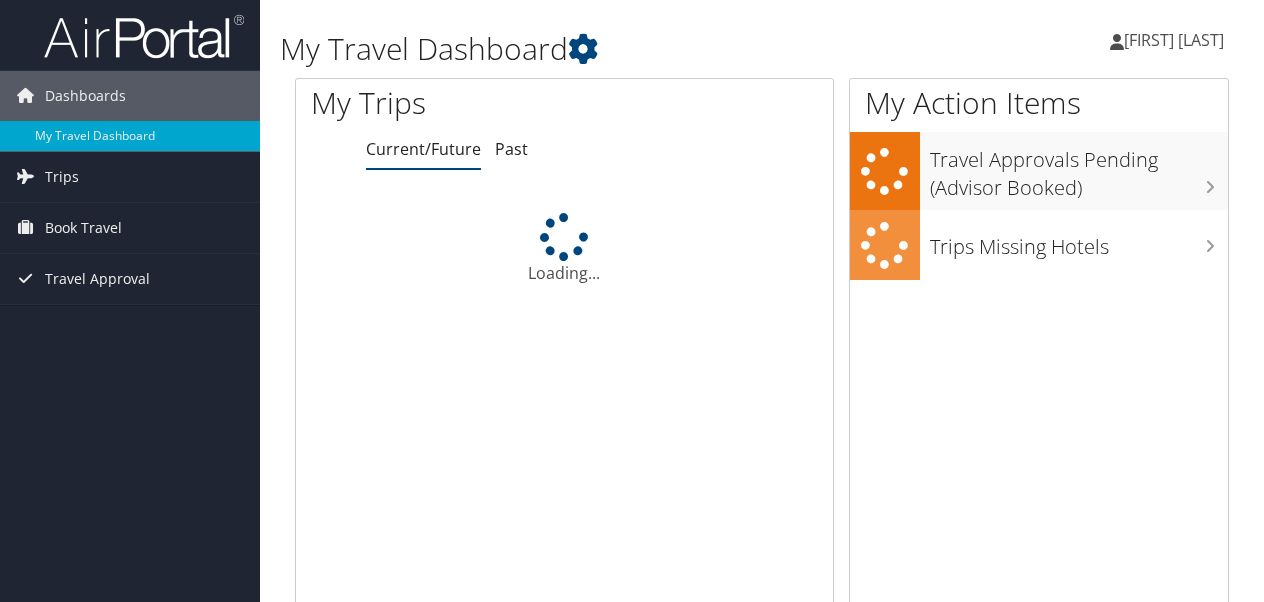 scroll, scrollTop: 0, scrollLeft: 0, axis: both 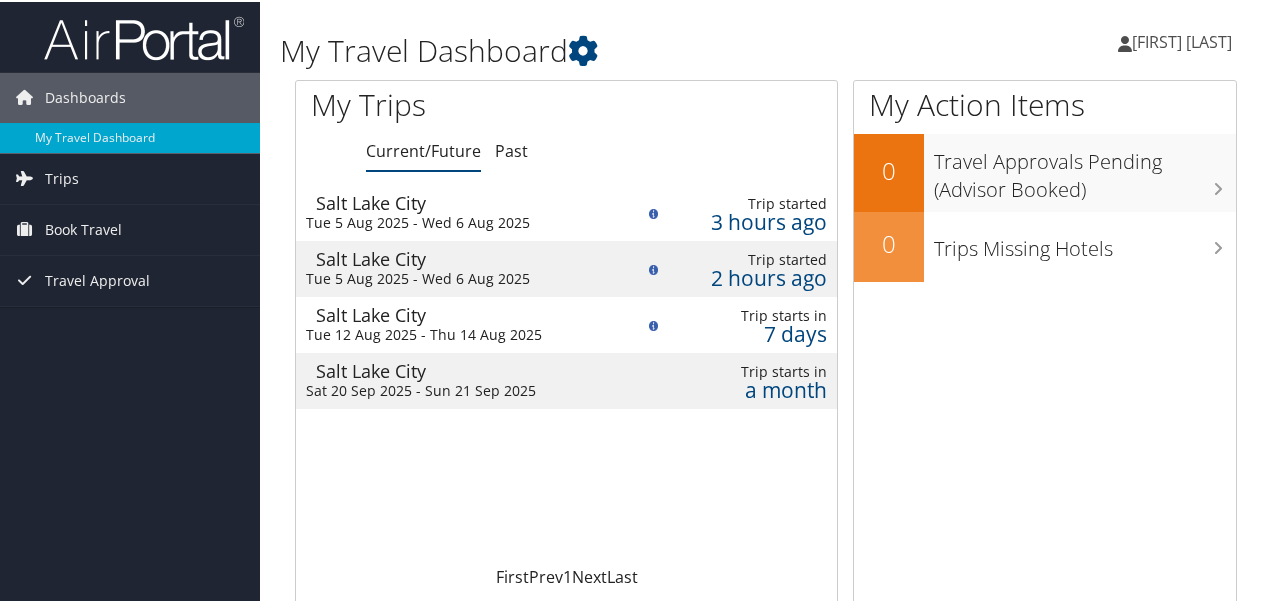 click on "Tue 12 Aug 2025 - Thu 14 Aug 2025" at bounding box center [455, 333] 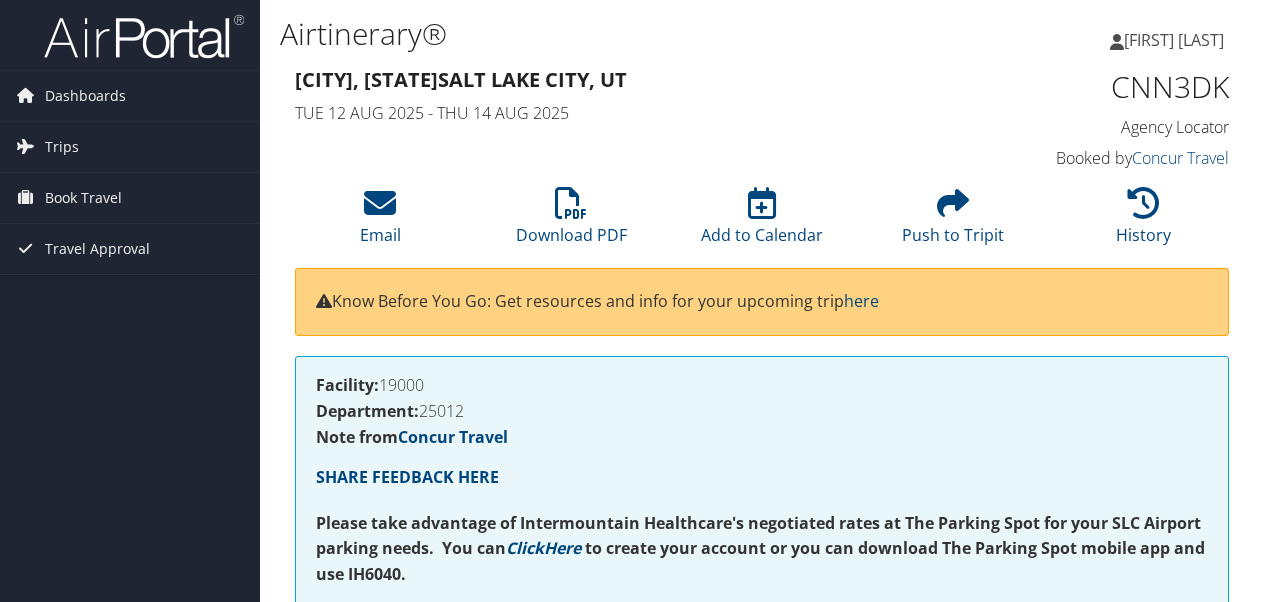 scroll, scrollTop: 0, scrollLeft: 0, axis: both 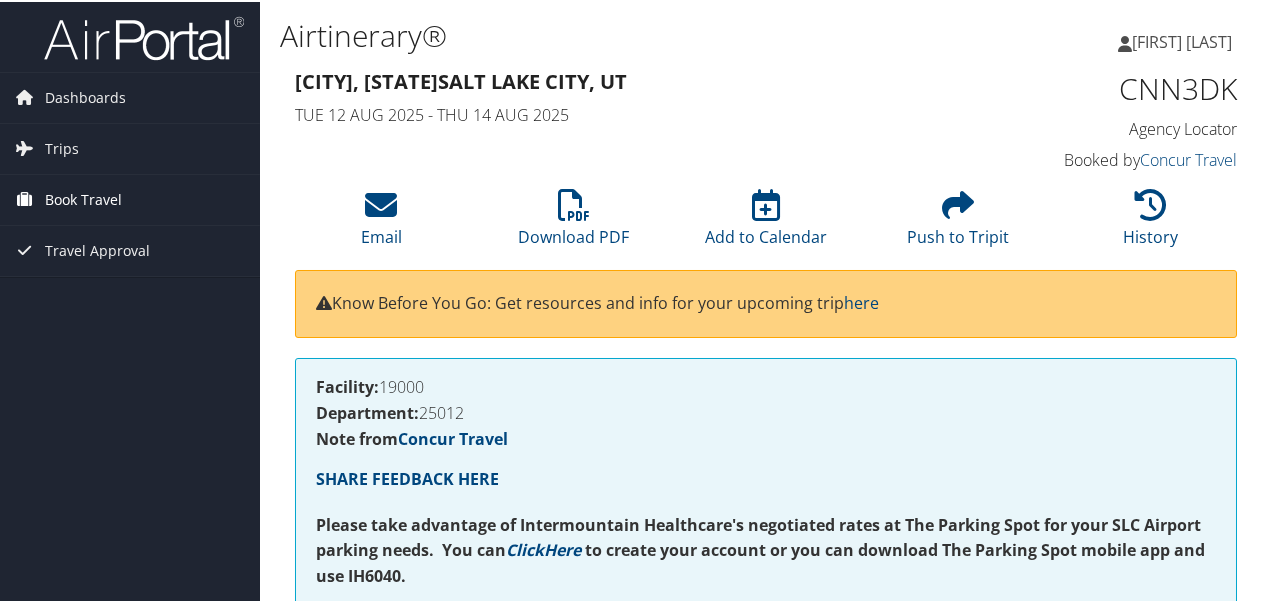 click on "Book Travel" at bounding box center (83, 198) 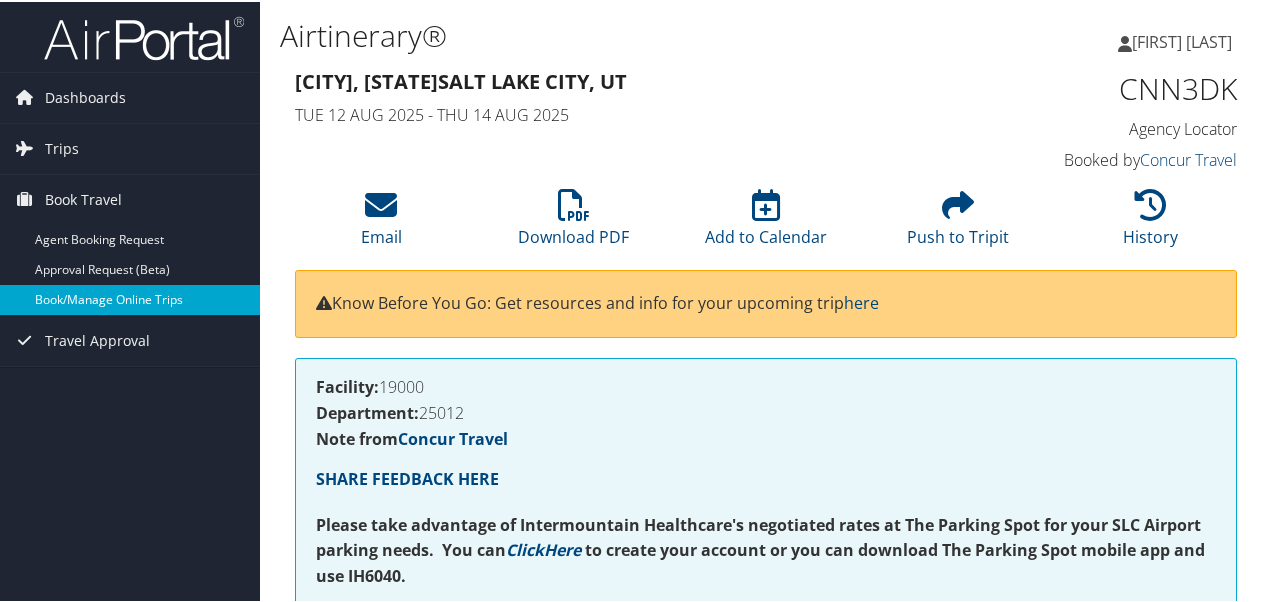 click on "Book/Manage Online Trips" at bounding box center [130, 298] 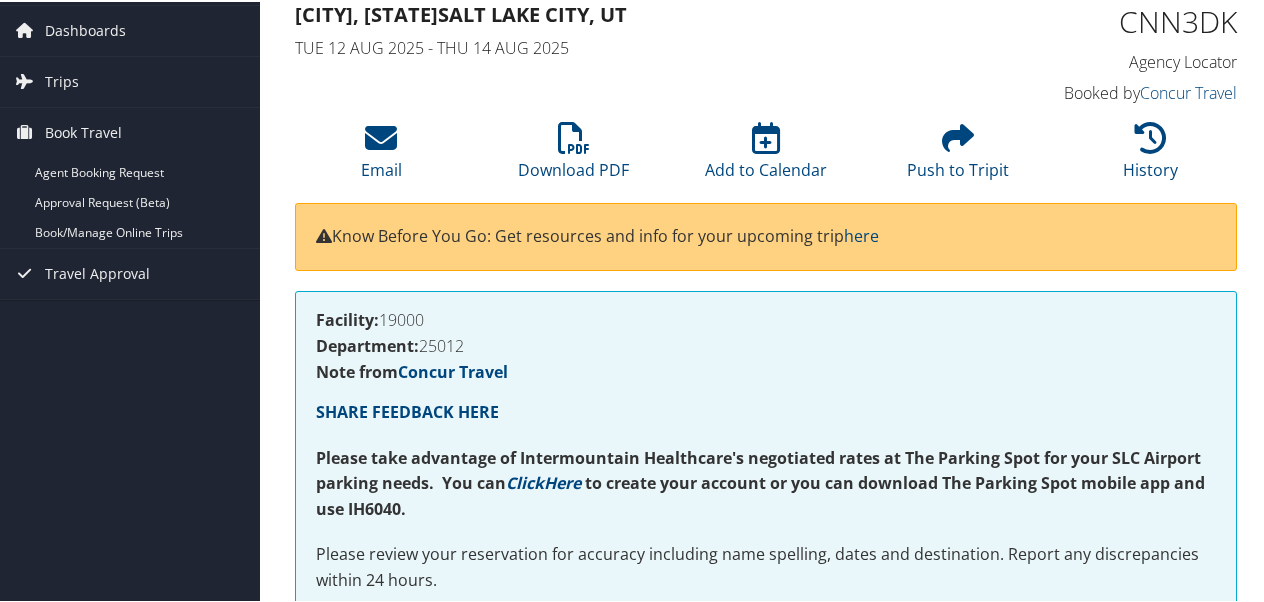 scroll, scrollTop: 0, scrollLeft: 0, axis: both 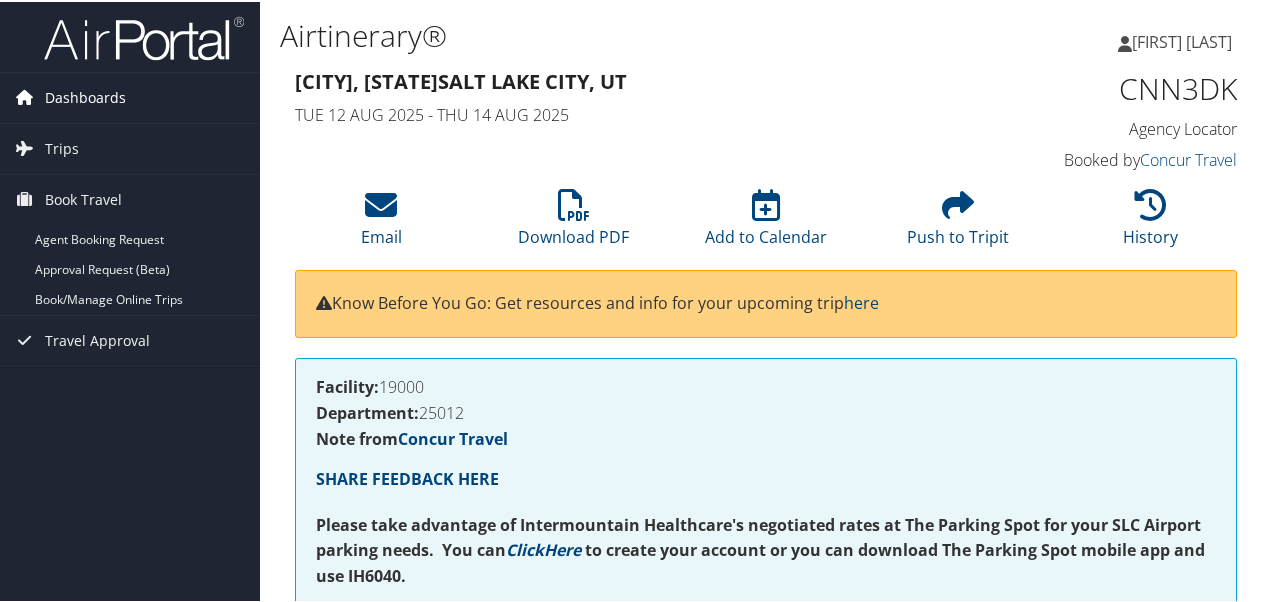 click on "Dashboards" at bounding box center (85, 96) 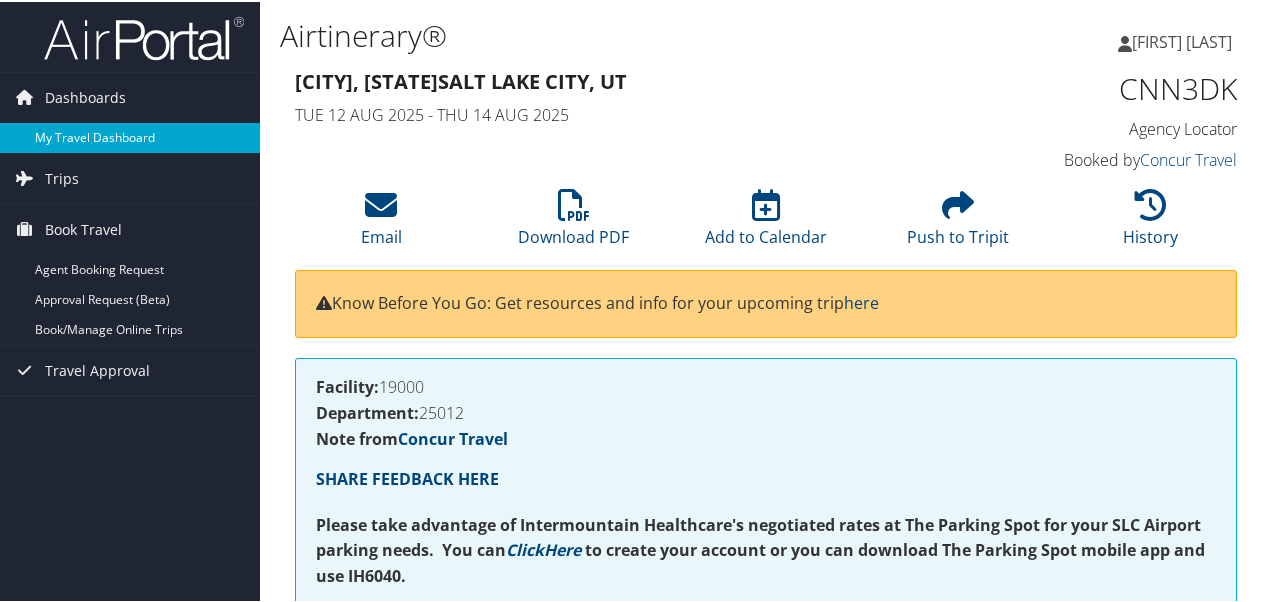 click on "My Travel Dashboard" at bounding box center [130, 136] 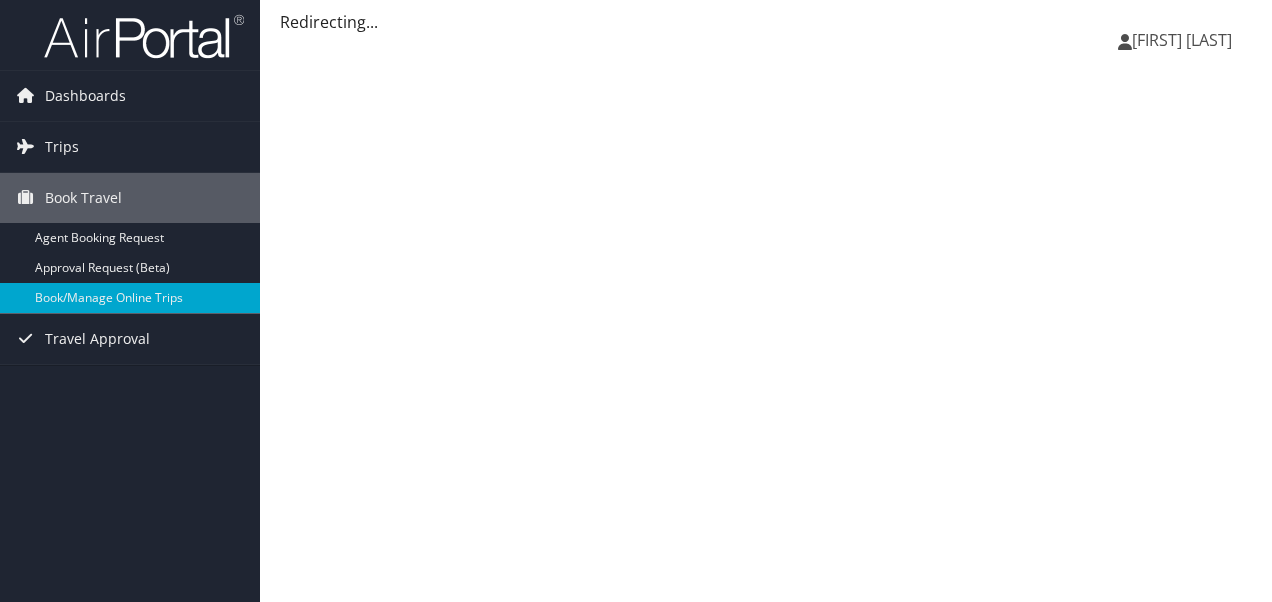 scroll, scrollTop: 0, scrollLeft: 0, axis: both 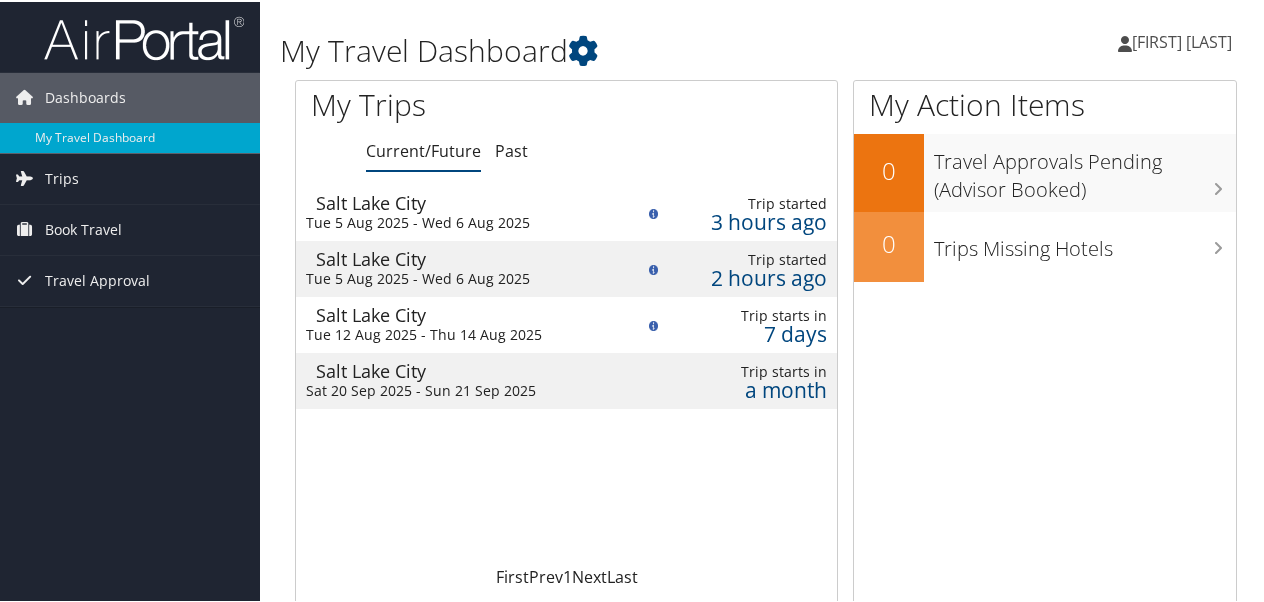 click on "Salt Lake City" at bounding box center [465, 313] 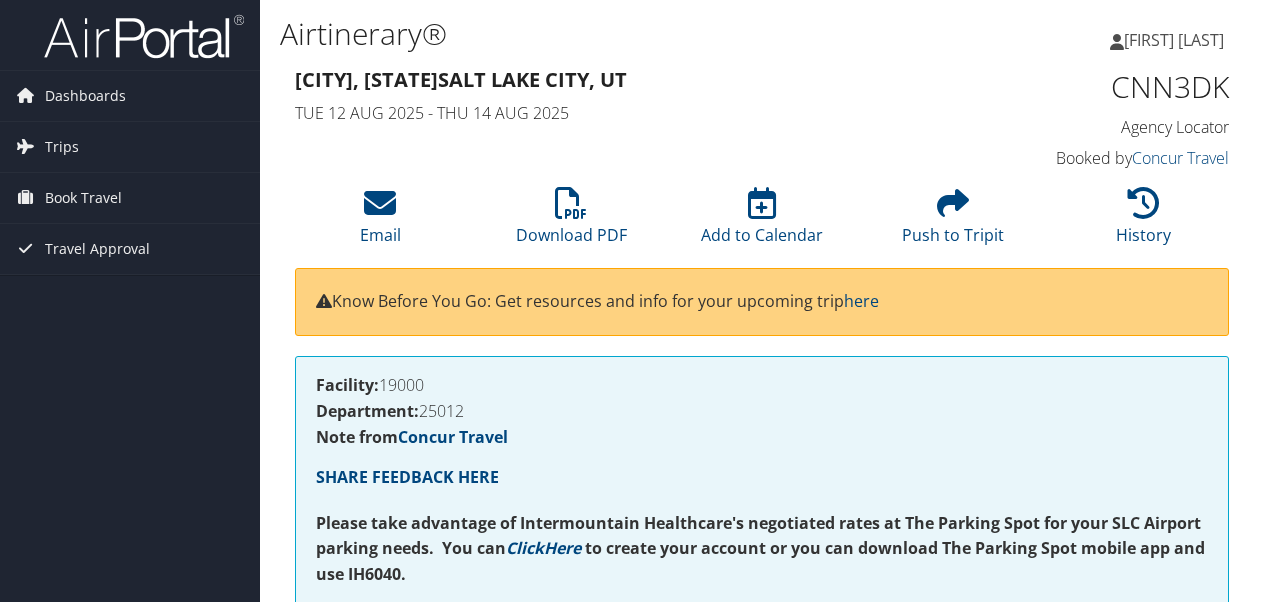scroll, scrollTop: 0, scrollLeft: 0, axis: both 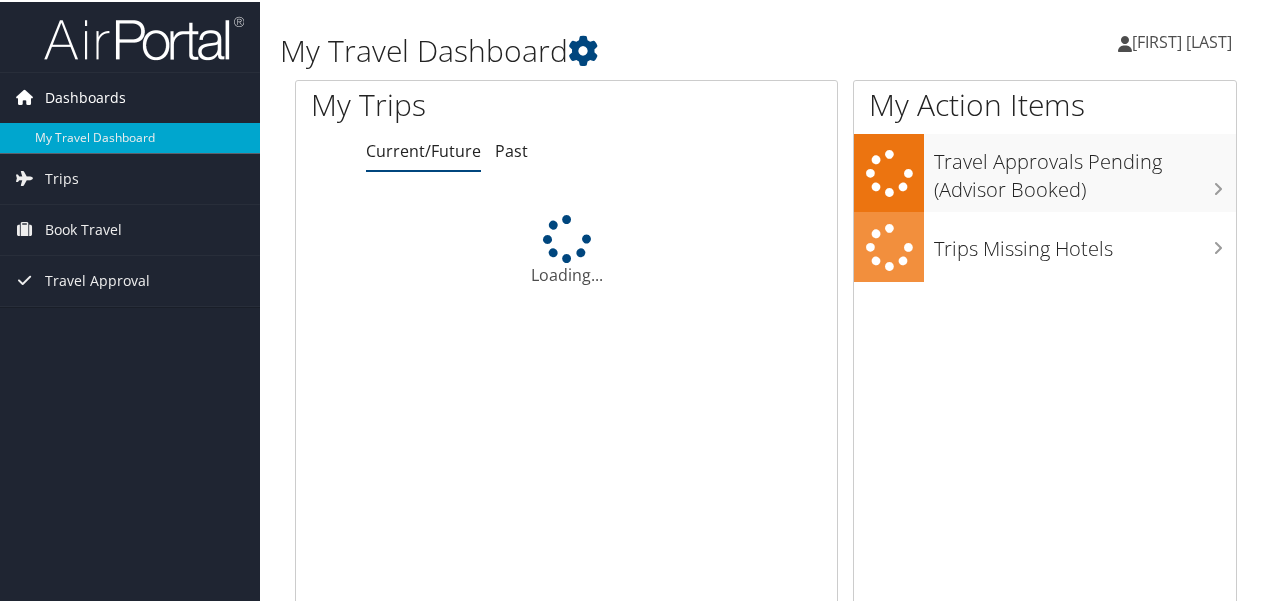 click on "Dashboards" at bounding box center (130, 96) 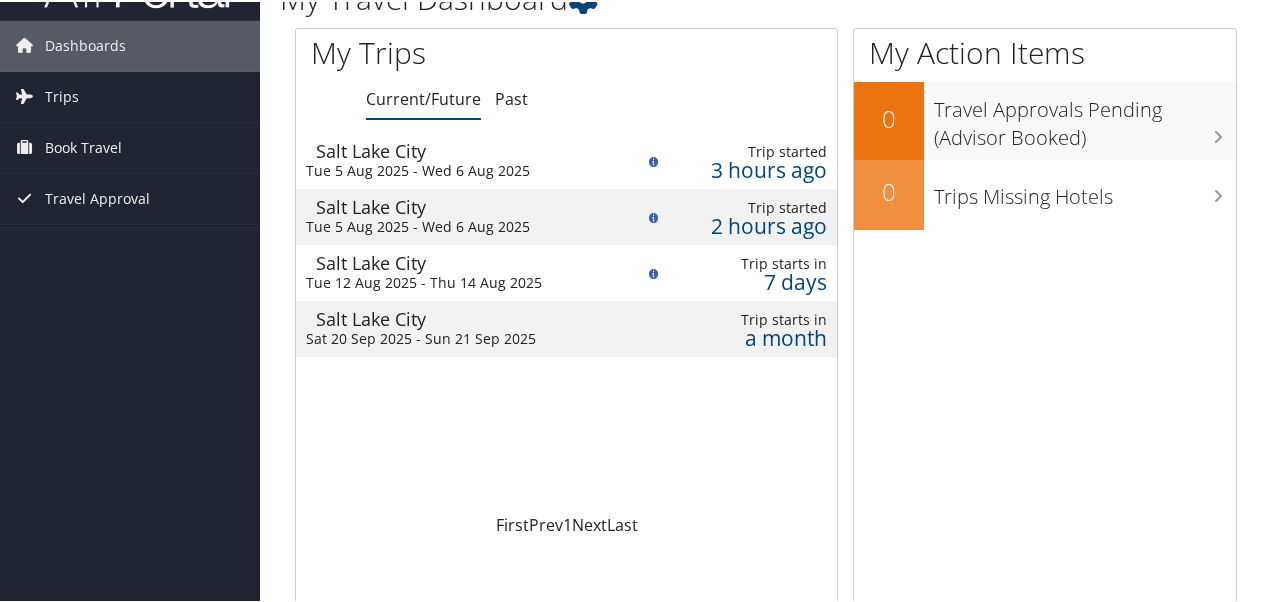scroll, scrollTop: 0, scrollLeft: 0, axis: both 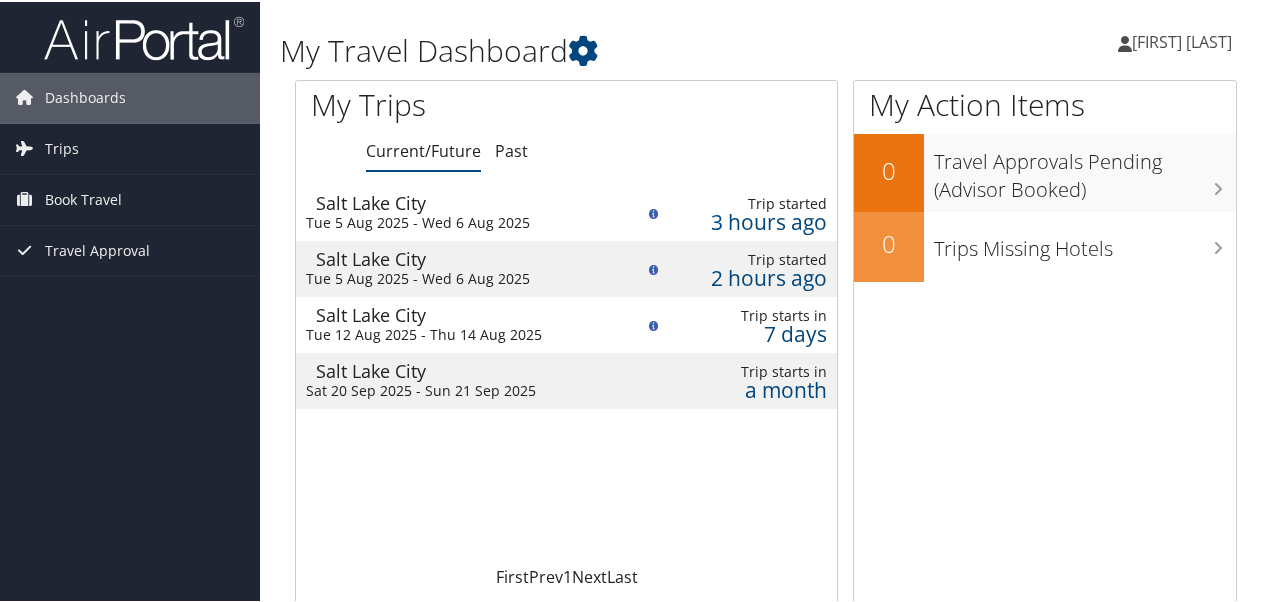 click at bounding box center [144, 36] 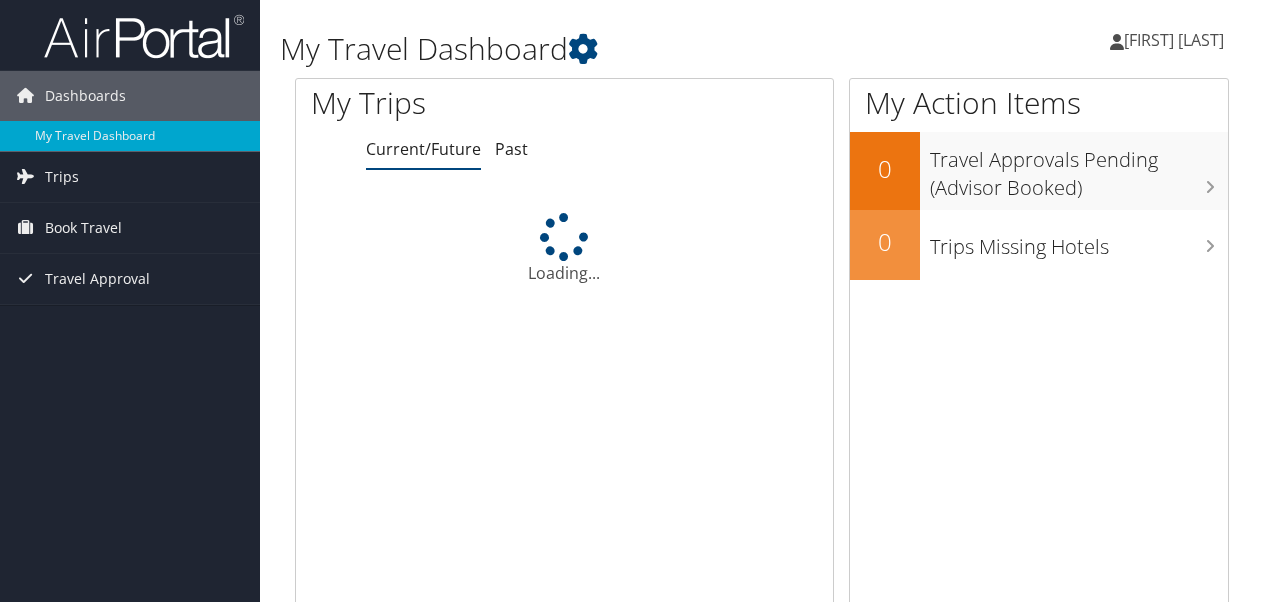 scroll, scrollTop: 0, scrollLeft: 0, axis: both 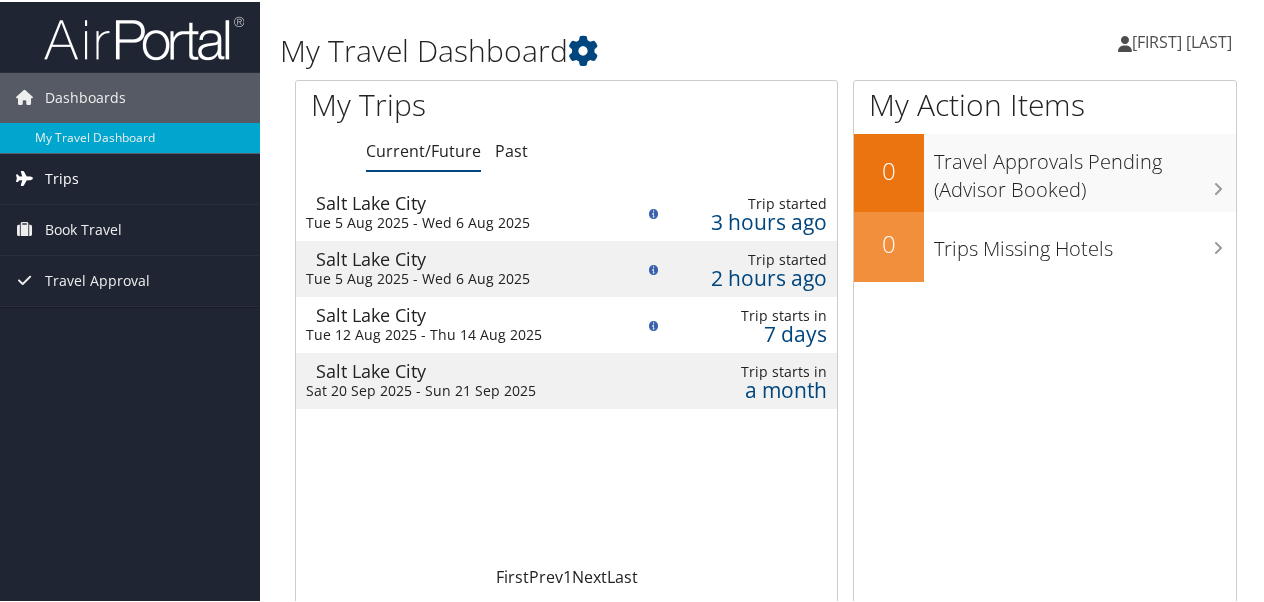 click on "Trips" at bounding box center (130, 177) 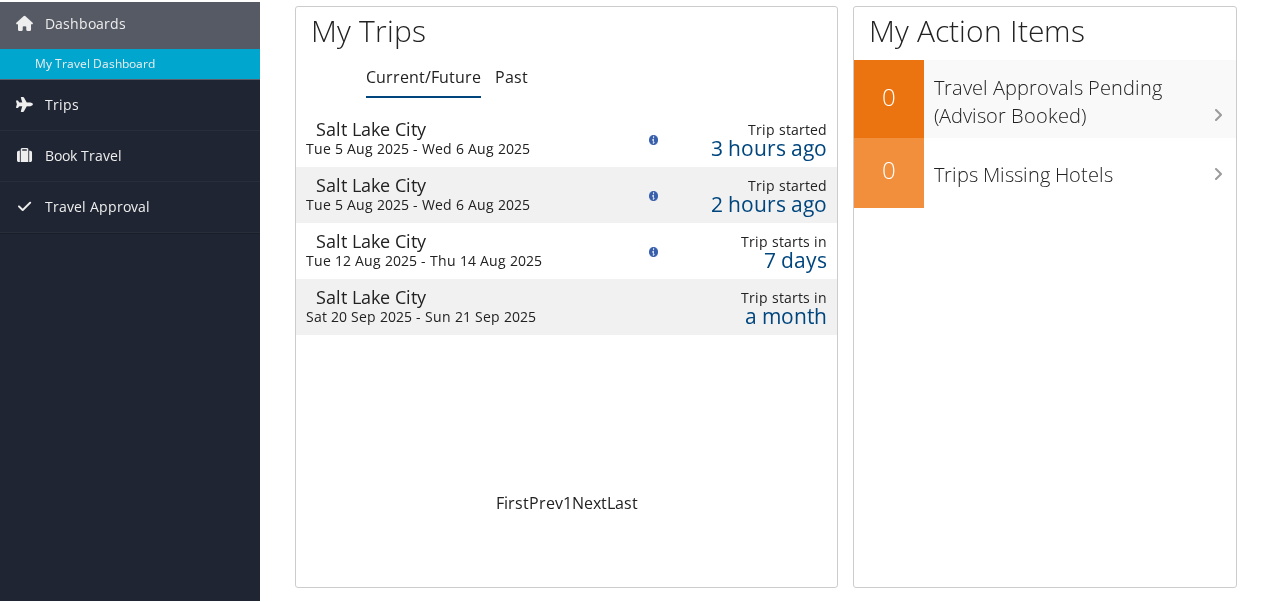 scroll, scrollTop: 0, scrollLeft: 0, axis: both 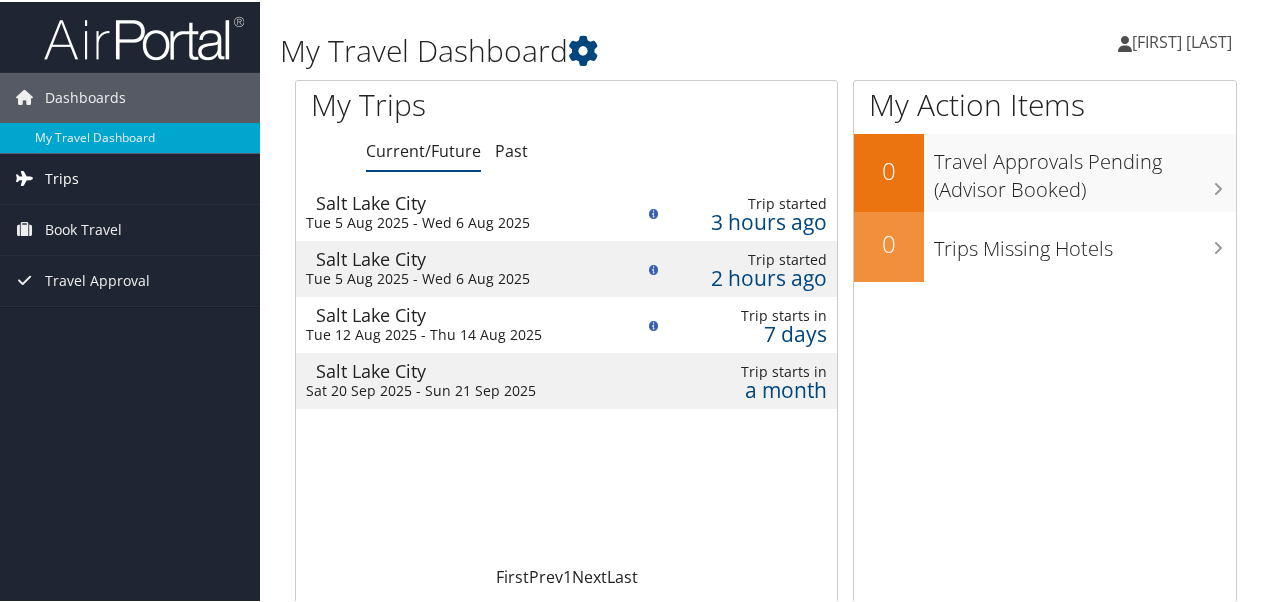 click on "Trips" at bounding box center [130, 177] 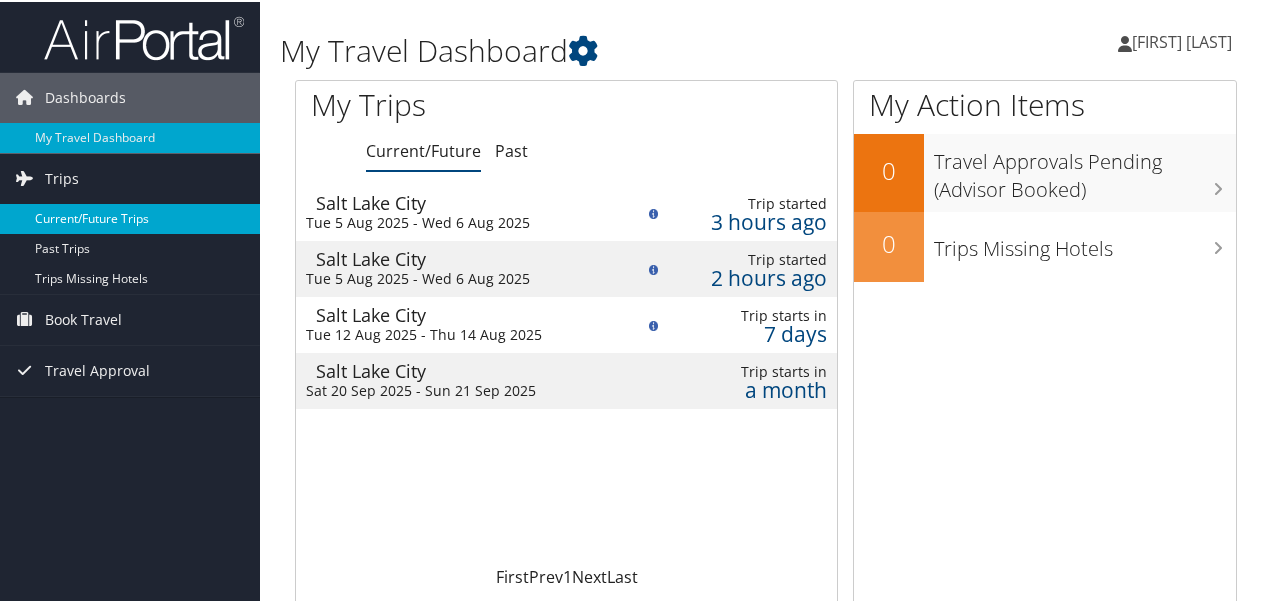 click on "Current/Future Trips" at bounding box center (130, 217) 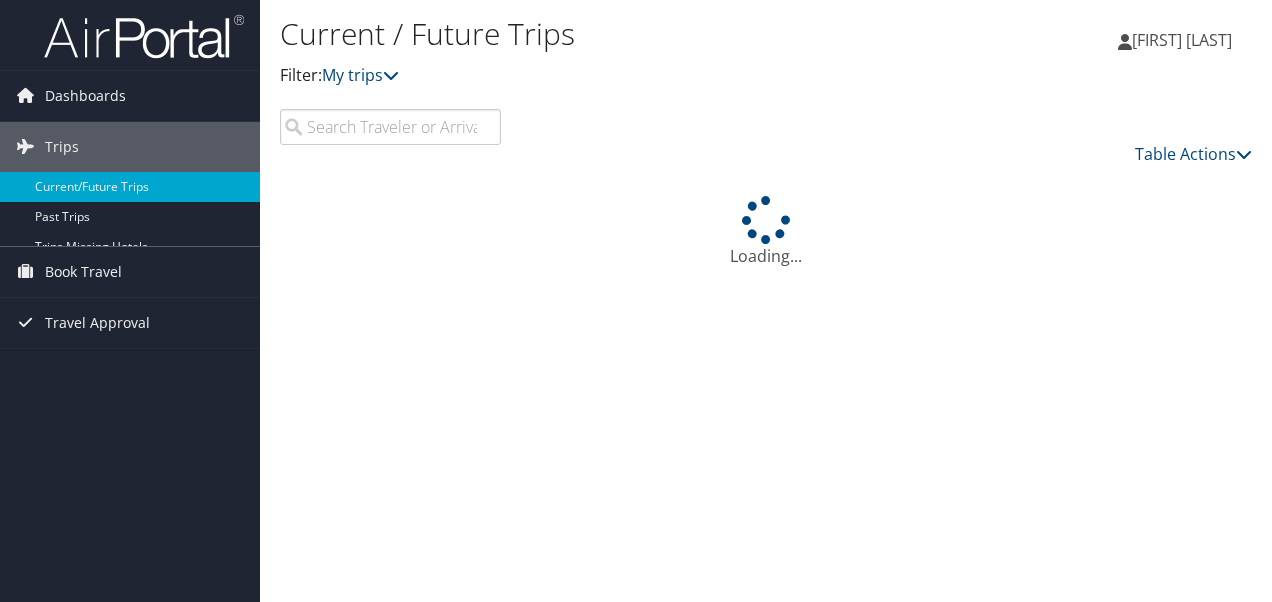 scroll, scrollTop: 0, scrollLeft: 0, axis: both 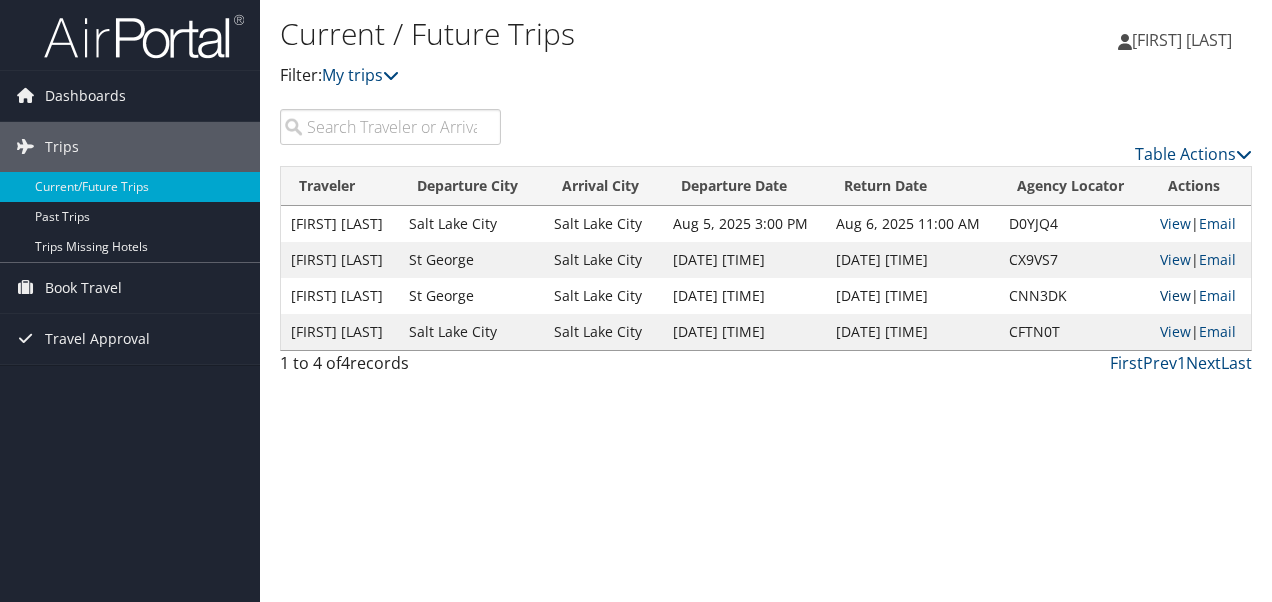 click on "View" at bounding box center [1175, 295] 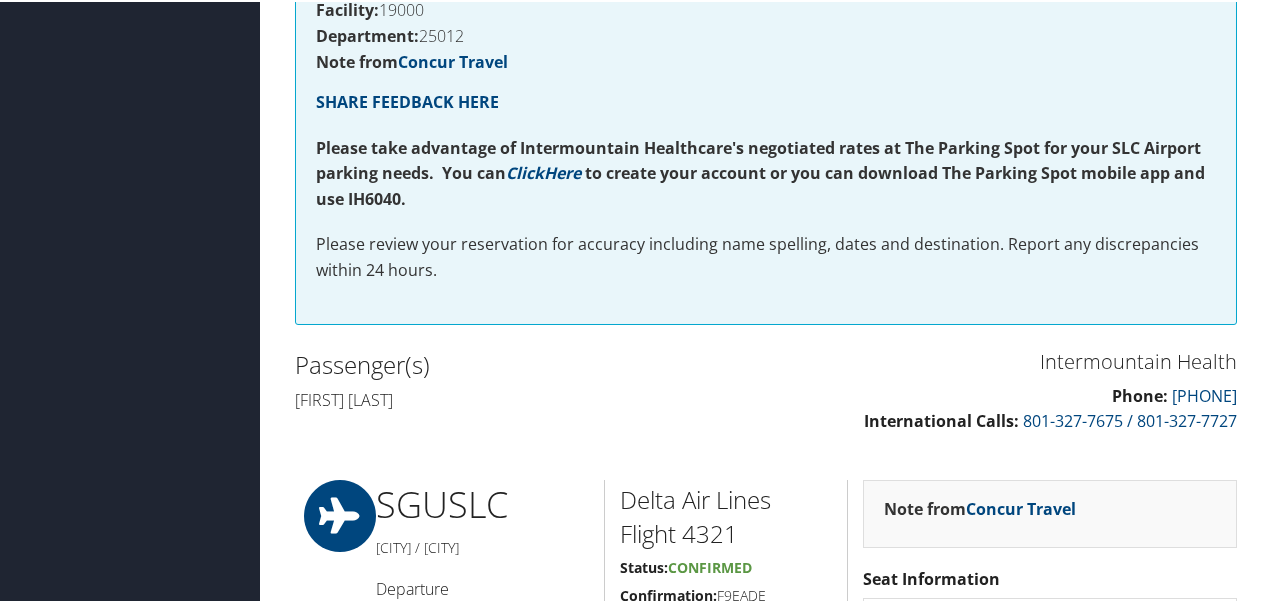 scroll, scrollTop: 372, scrollLeft: 0, axis: vertical 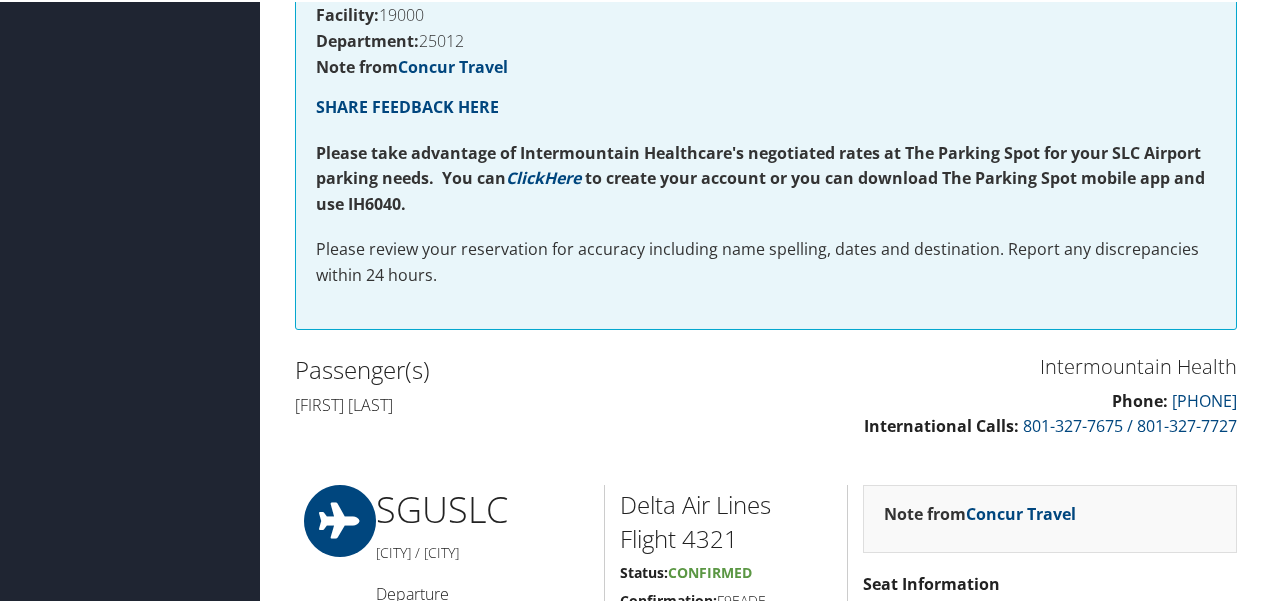 drag, startPoint x: 0, startPoint y: 0, endPoint x: 680, endPoint y: 392, distance: 784.89746 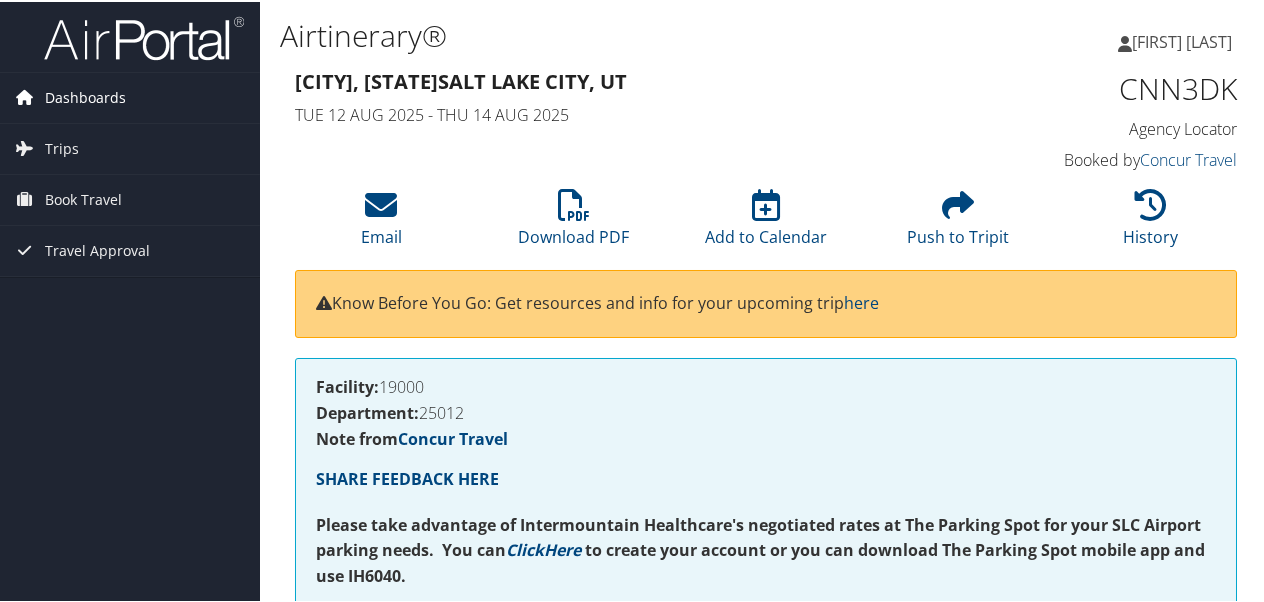 click on "Dashboards" at bounding box center [85, 96] 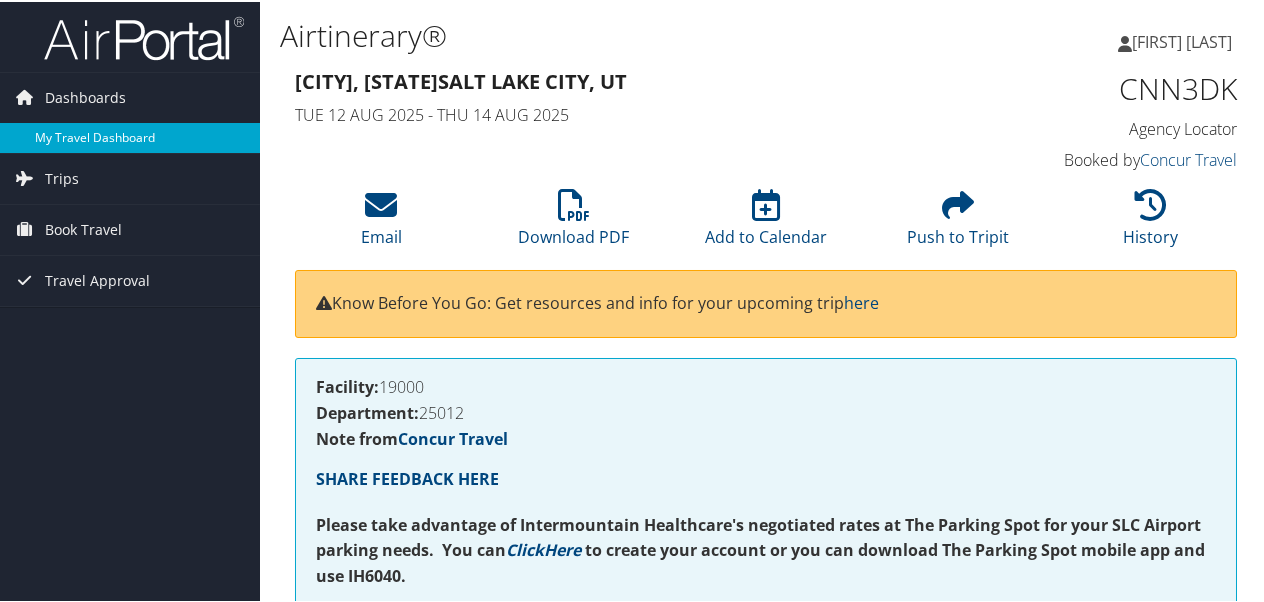 click on "My Travel Dashboard" at bounding box center (130, 136) 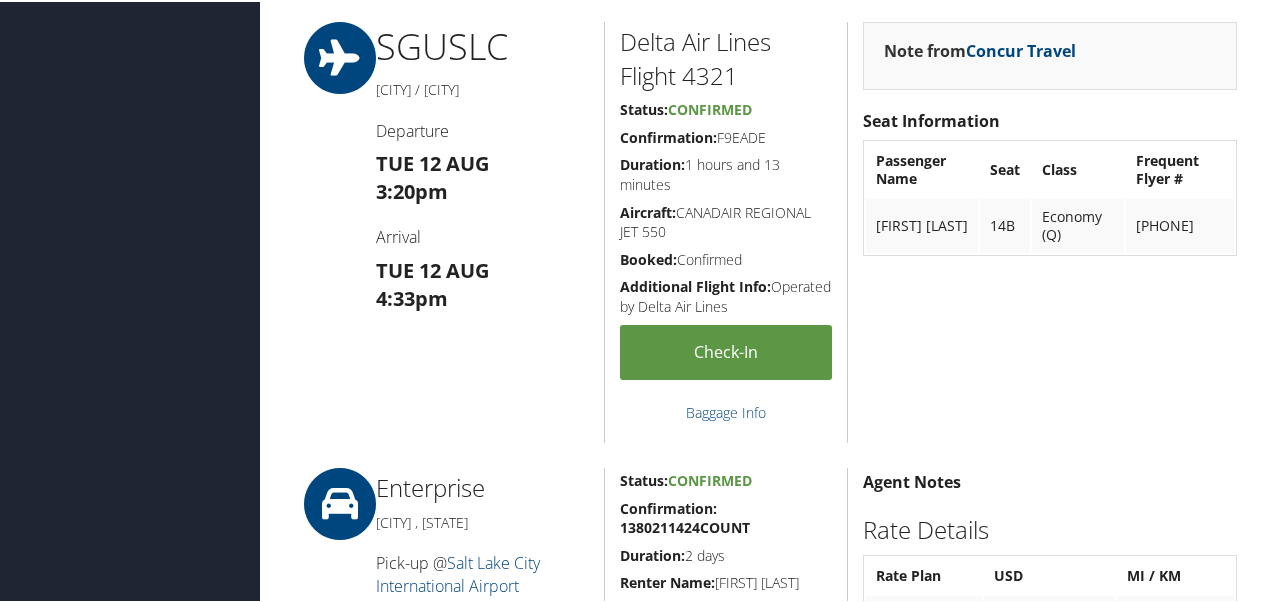 scroll, scrollTop: 834, scrollLeft: 0, axis: vertical 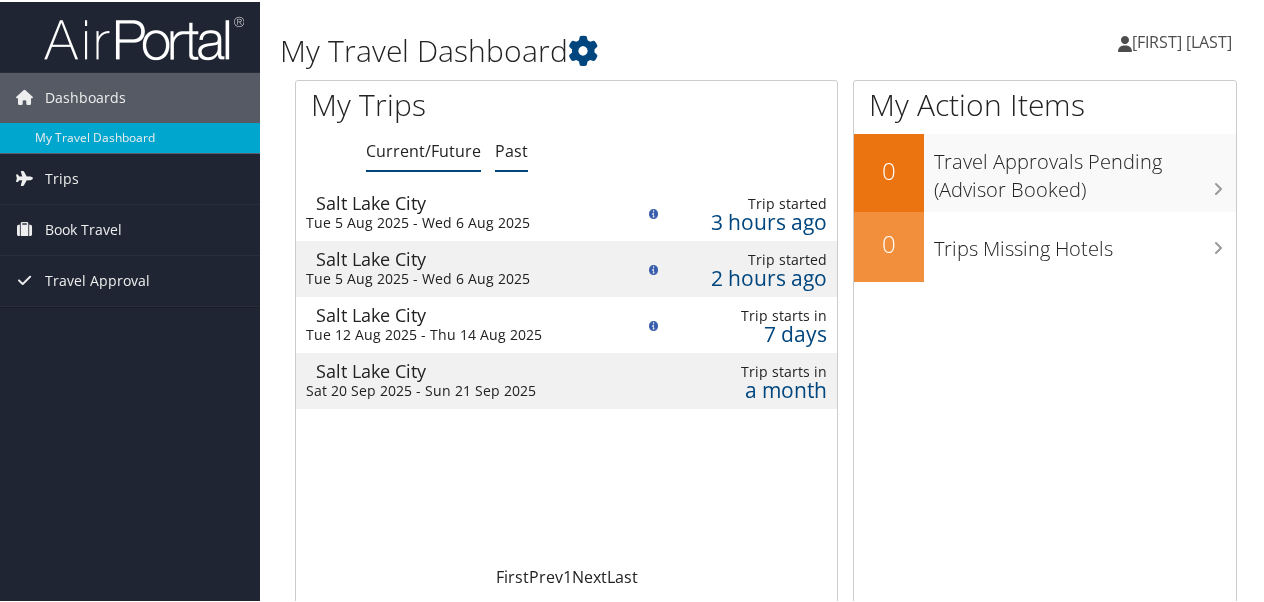 click on "Past" at bounding box center [511, 149] 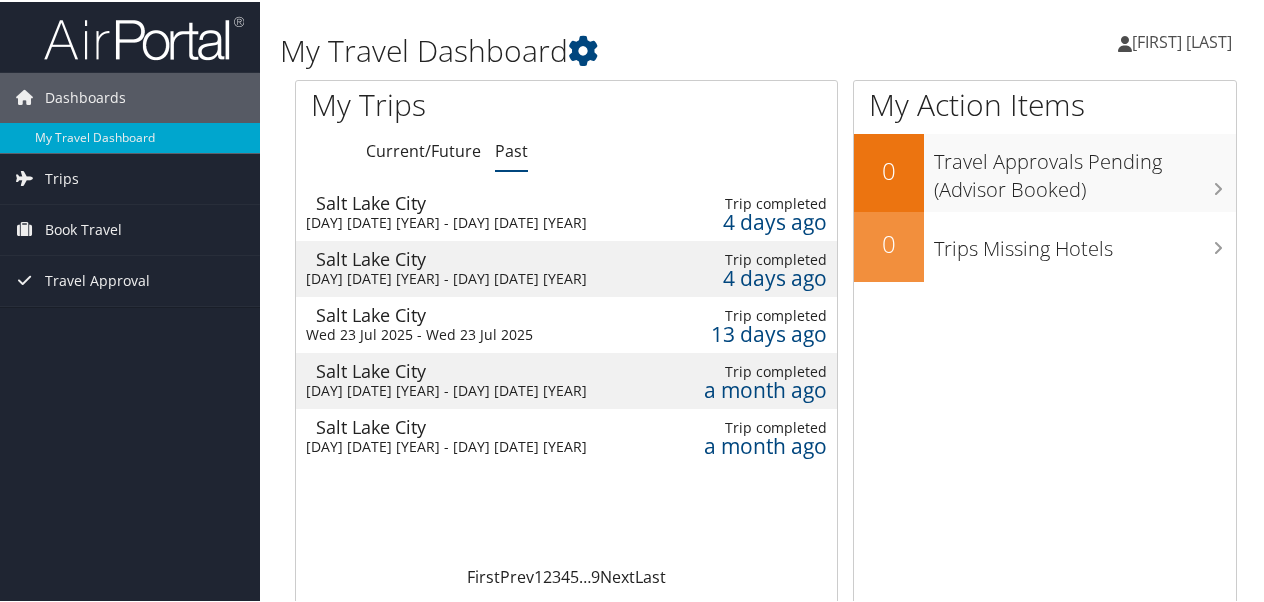 click on "Wed 23 Jul 2025 - Wed 23 Jul 2025" at bounding box center (463, 333) 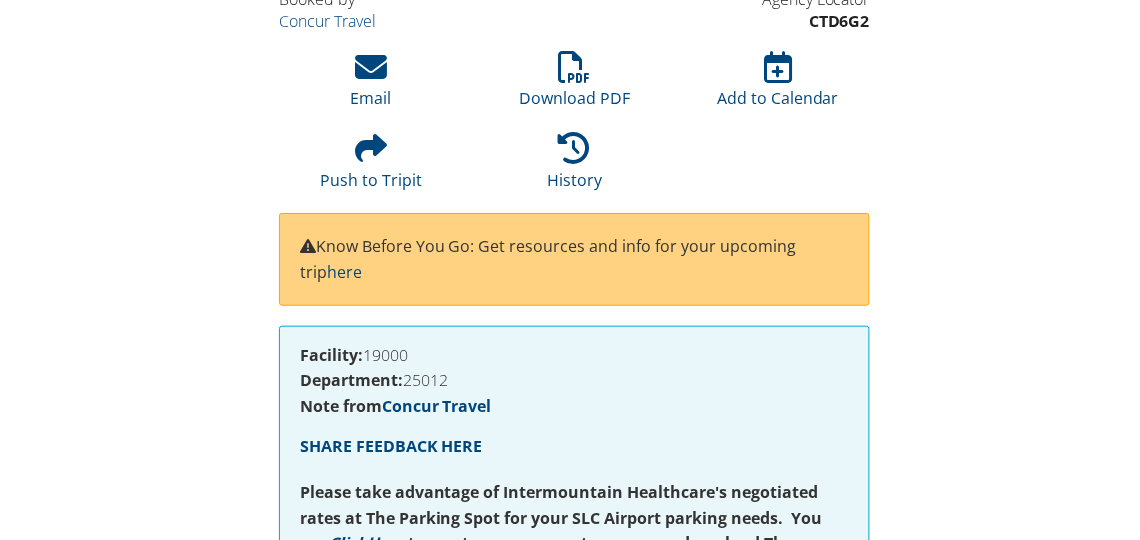 scroll, scrollTop: 0, scrollLeft: 0, axis: both 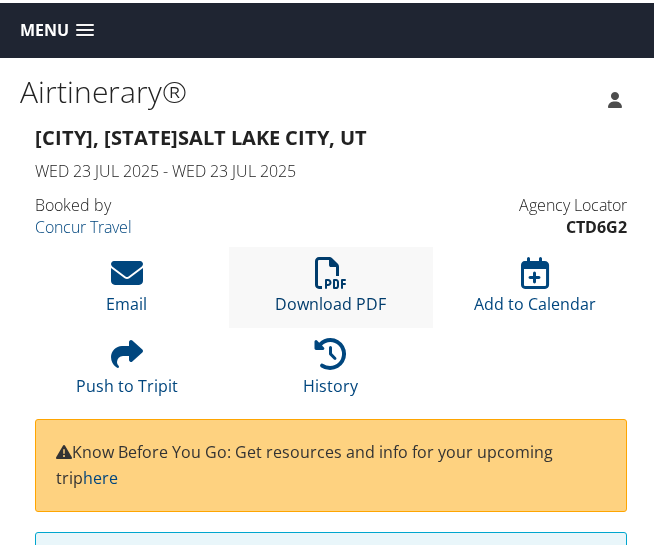 click at bounding box center [331, 270] 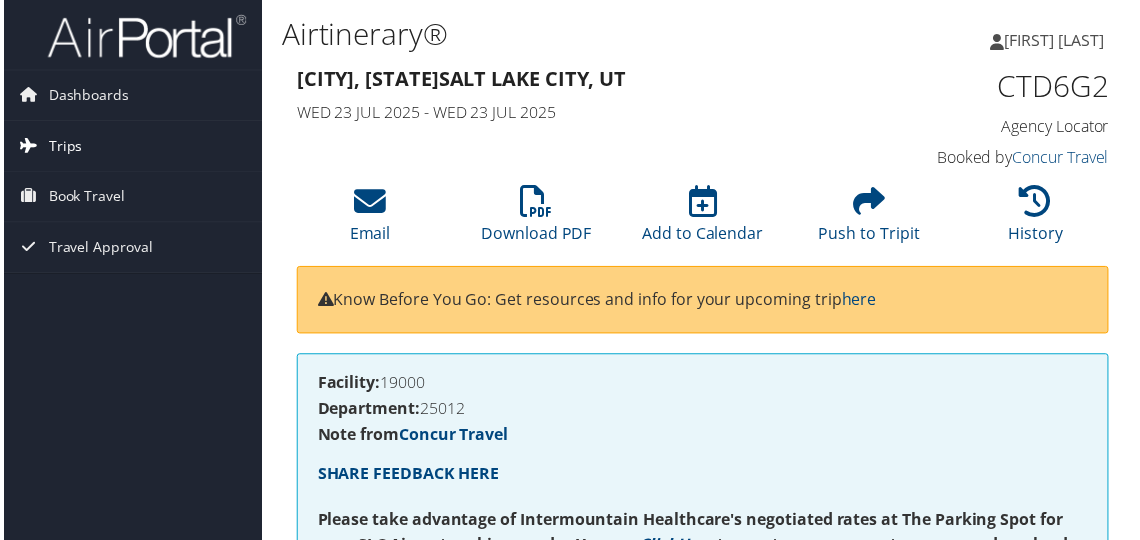 drag, startPoint x: 100, startPoint y: 145, endPoint x: 49, endPoint y: 141, distance: 51.156624 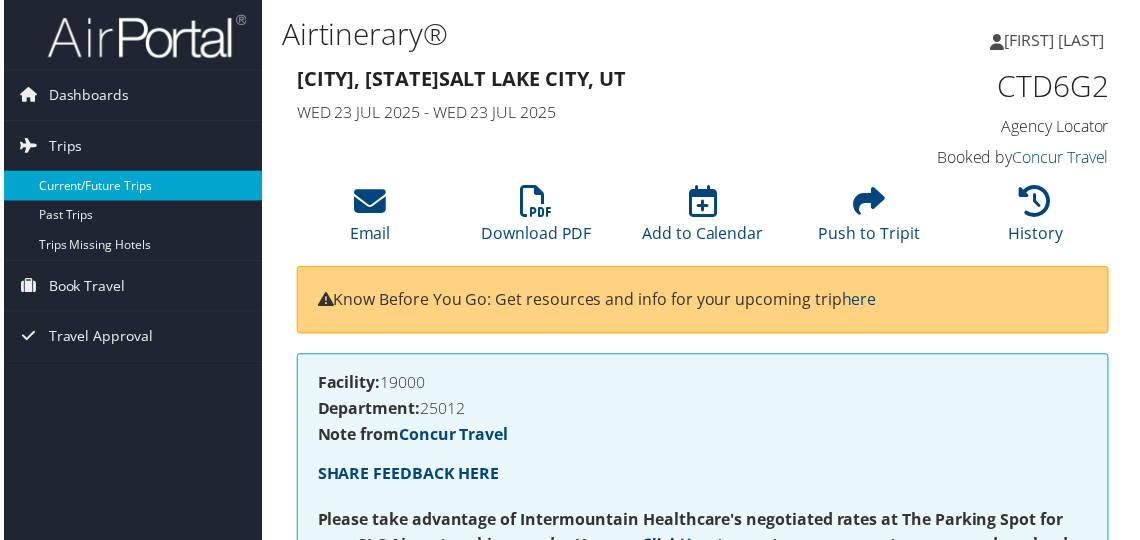 click on "Current/Future Trips" at bounding box center [130, 187] 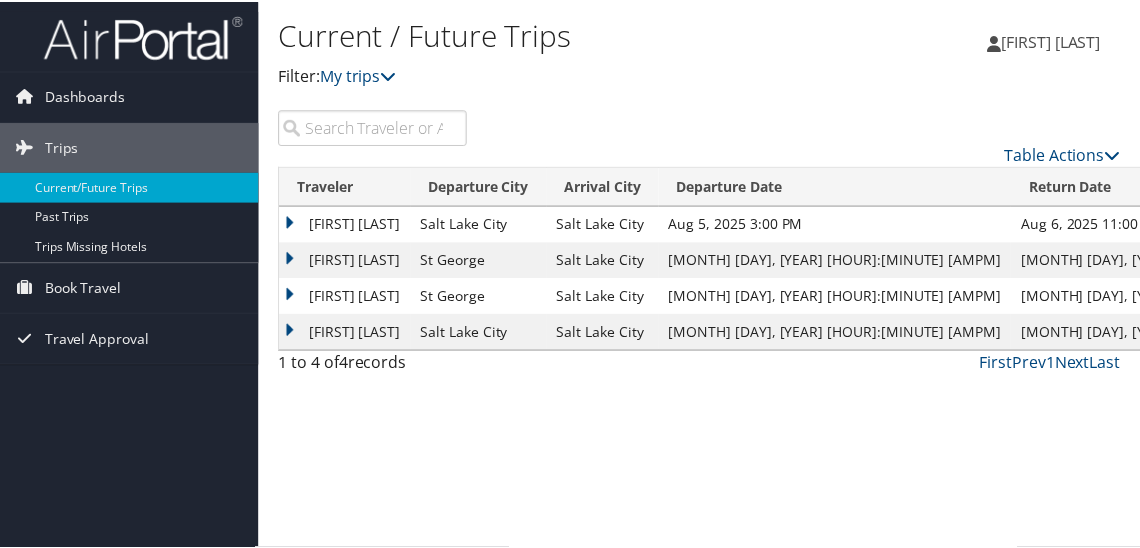 scroll, scrollTop: 0, scrollLeft: 0, axis: both 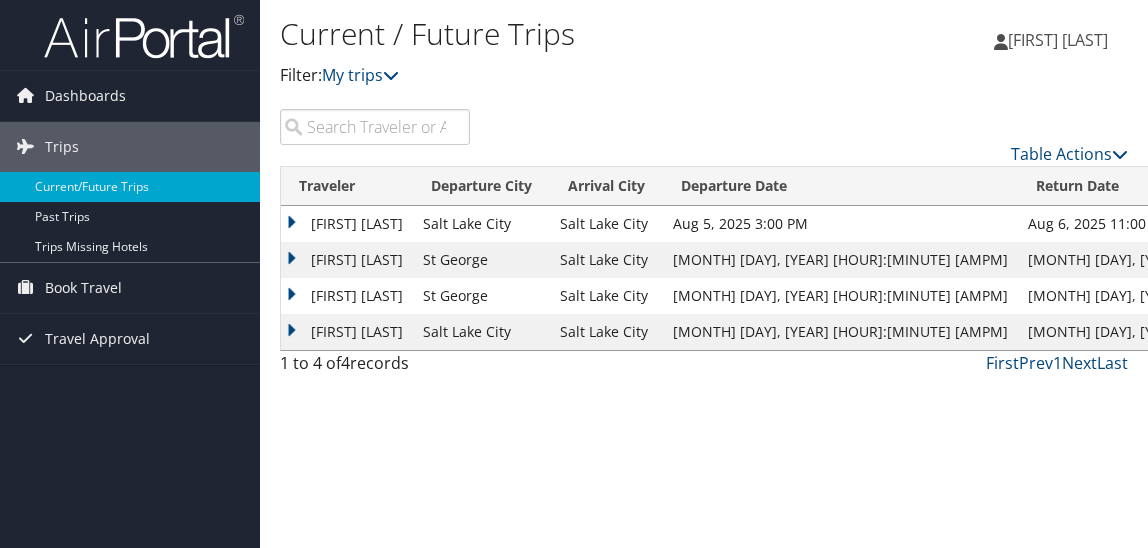 click on "[FIRST] [LAST]" at bounding box center [347, 260] 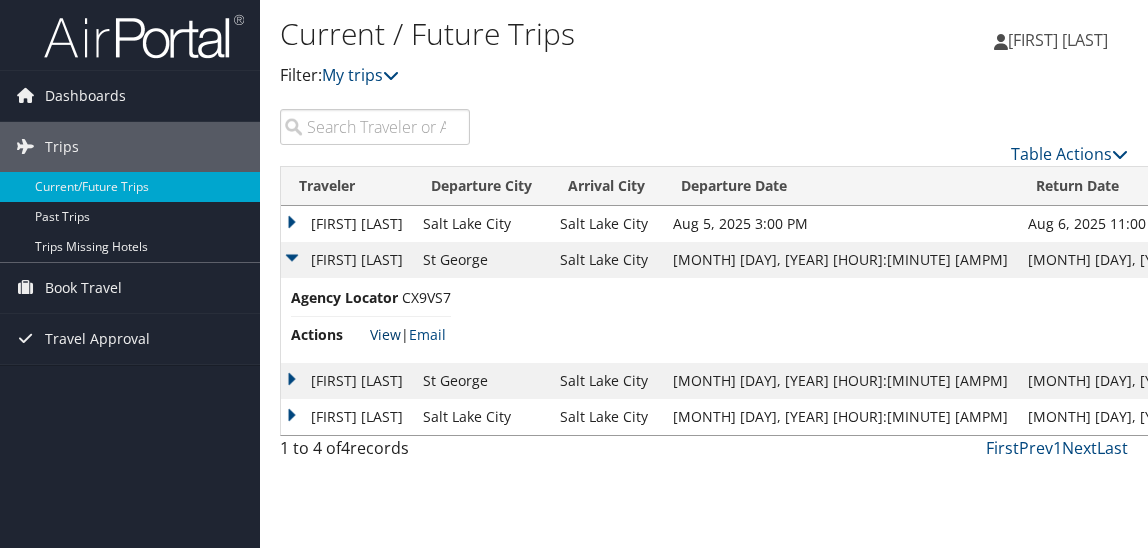 click on "View" at bounding box center (385, 334) 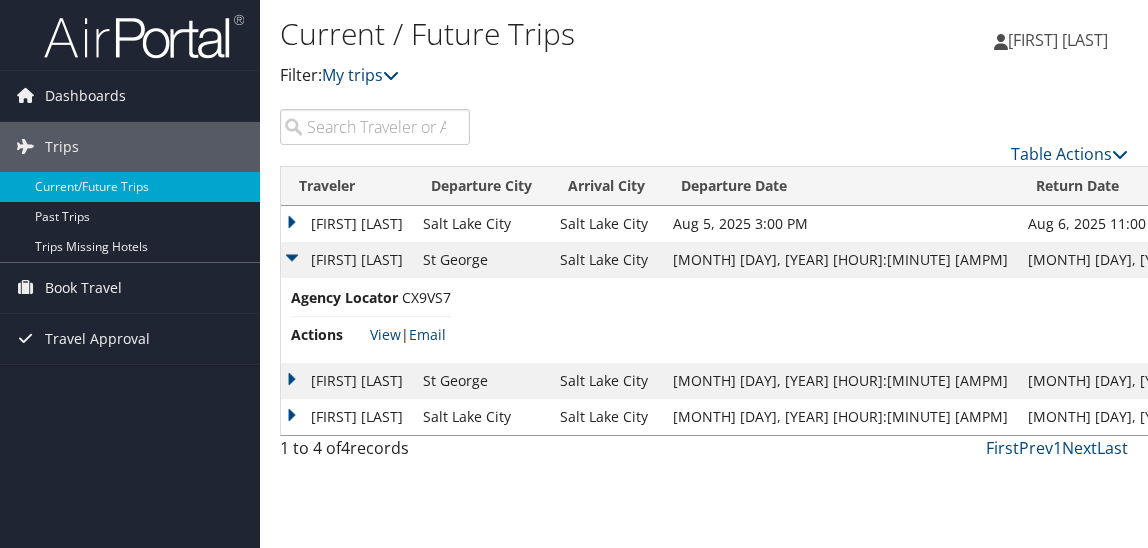 click on "[FIRST] [LAST]" at bounding box center (347, 381) 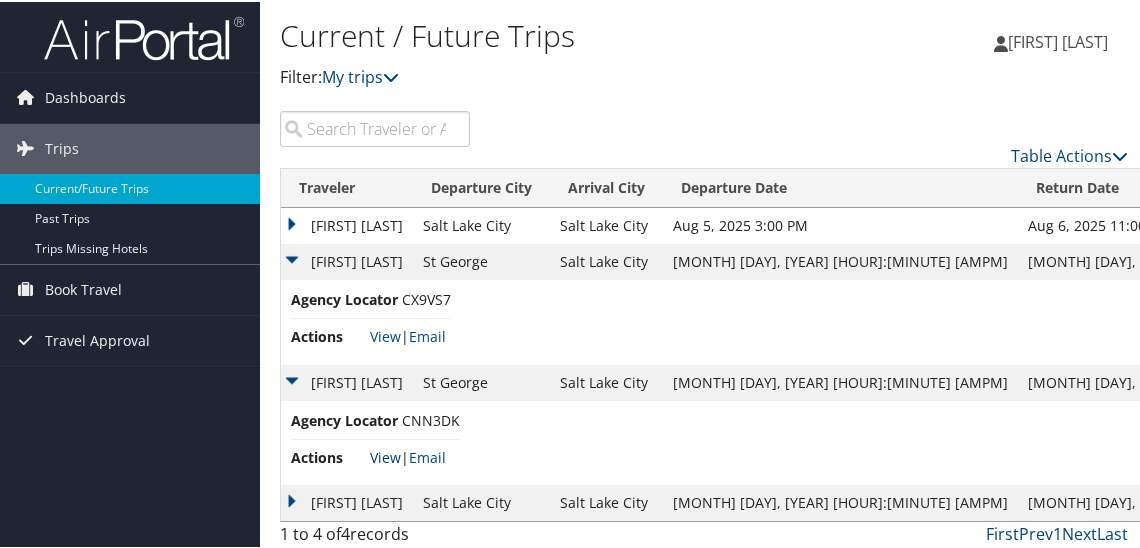 click on "View" at bounding box center (385, 455) 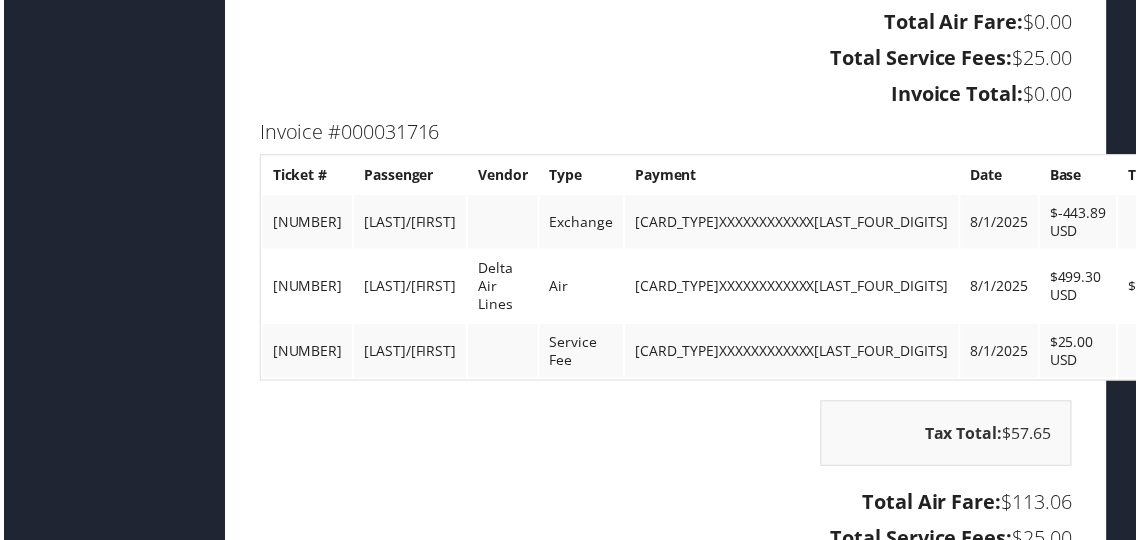 scroll, scrollTop: 2808, scrollLeft: 37, axis: both 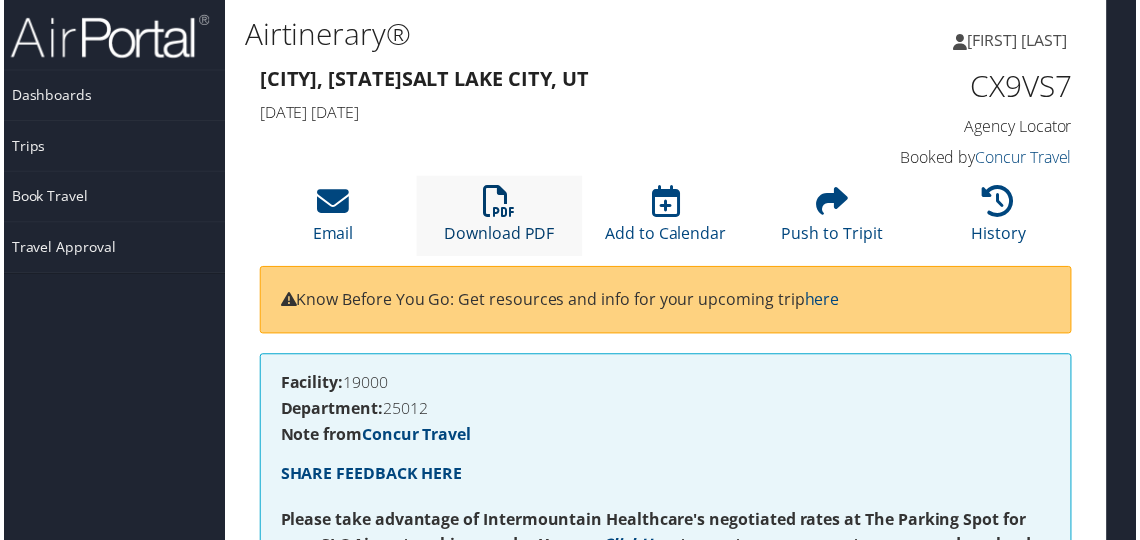 click on "Download PDF" at bounding box center [499, 222] 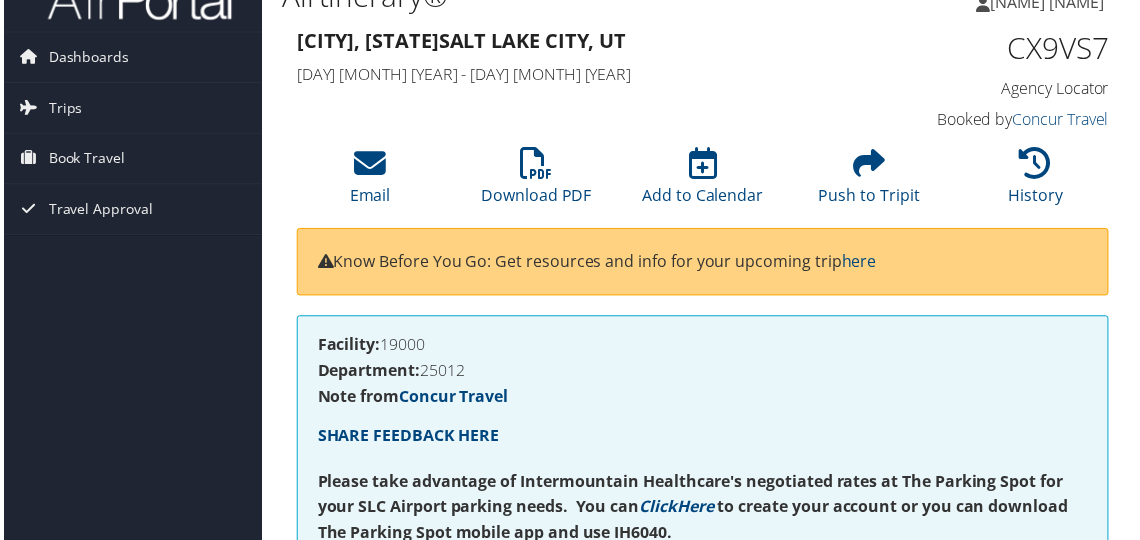 scroll, scrollTop: 0, scrollLeft: 37, axis: horizontal 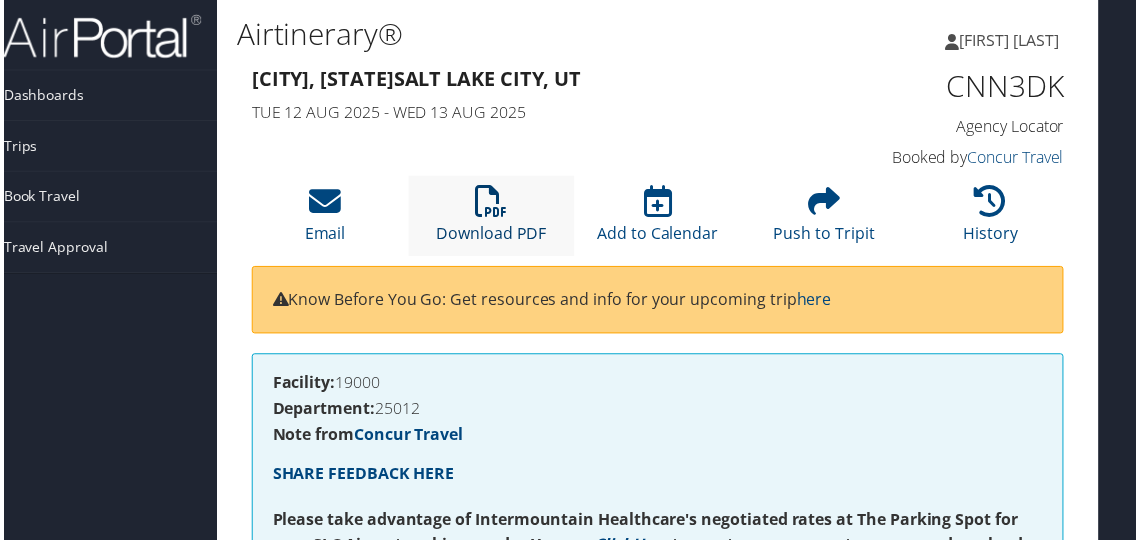 click at bounding box center [491, 203] 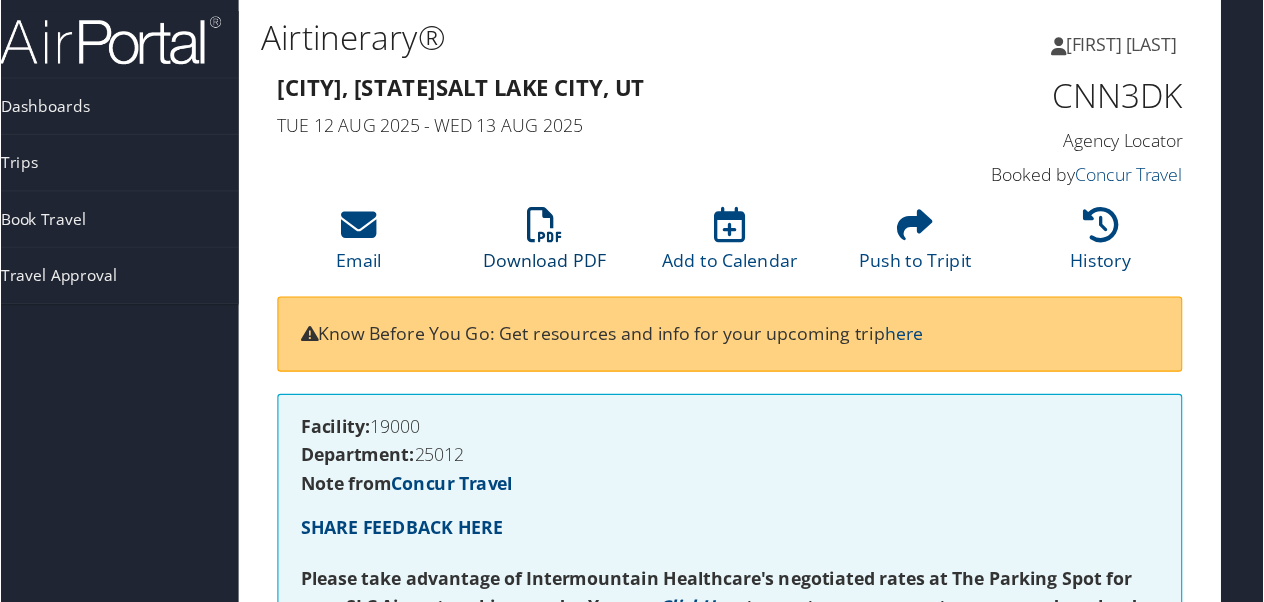 scroll, scrollTop: 0, scrollLeft: 0, axis: both 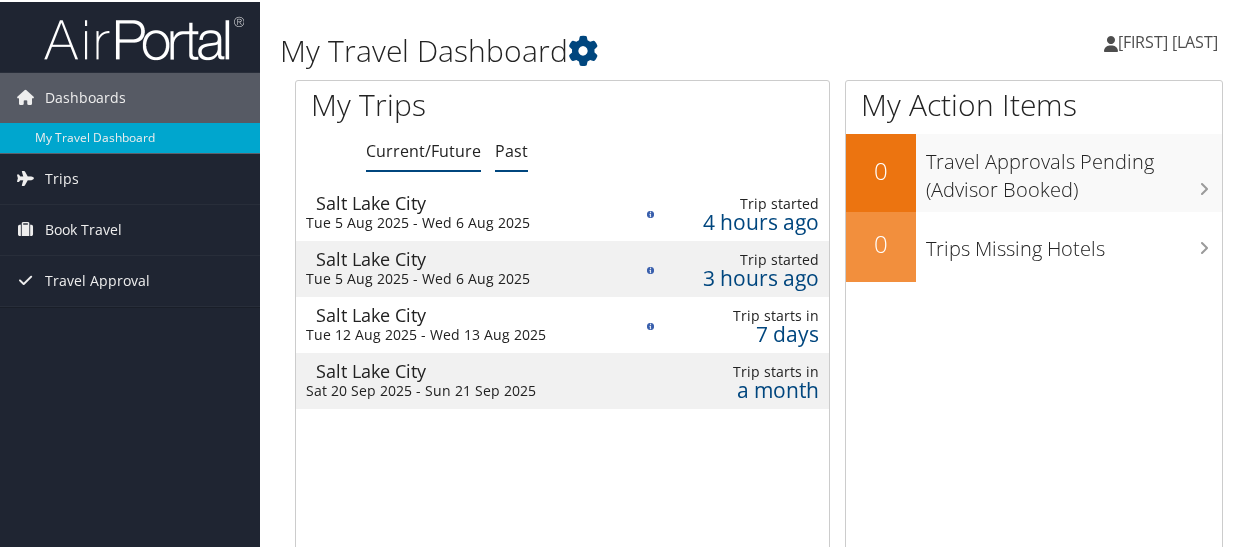 click on "Past" at bounding box center (511, 150) 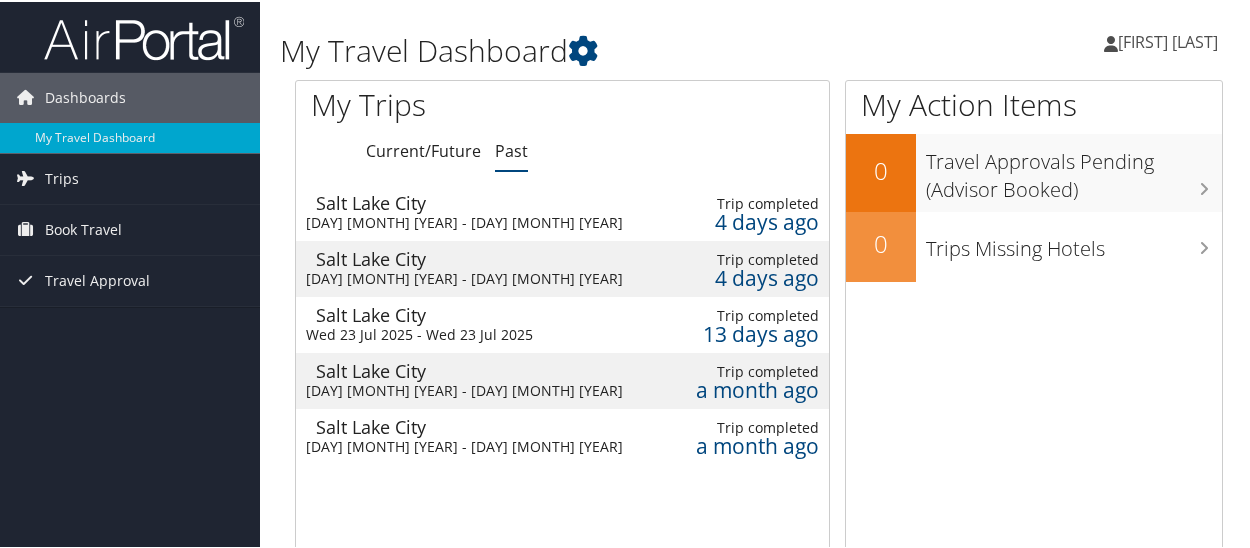 click on "Salt Lake City" at bounding box center (478, 369) 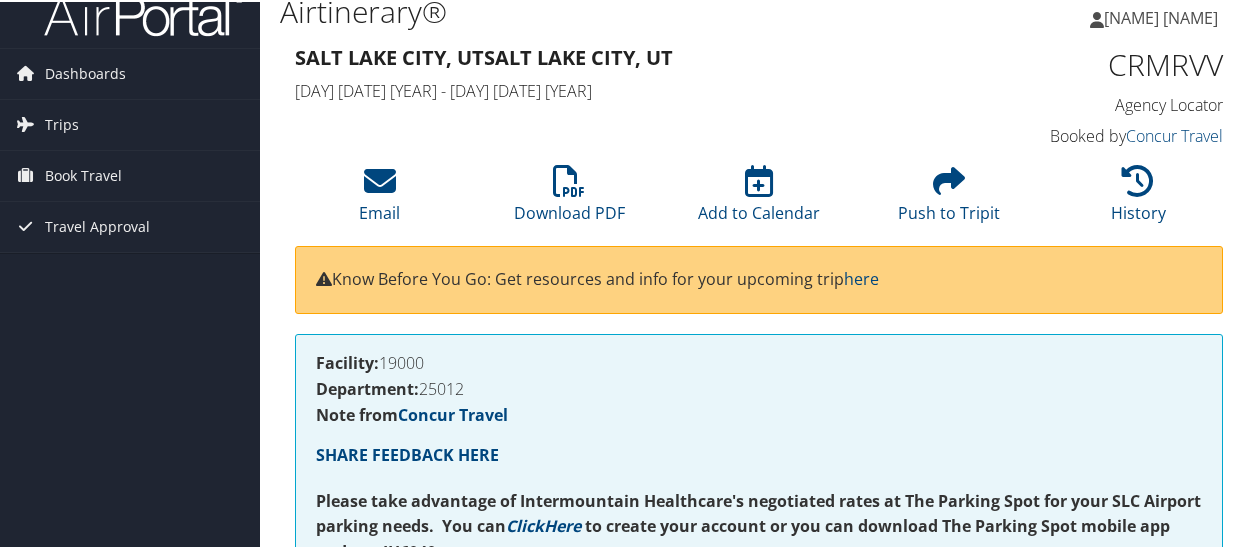 scroll, scrollTop: 0, scrollLeft: 0, axis: both 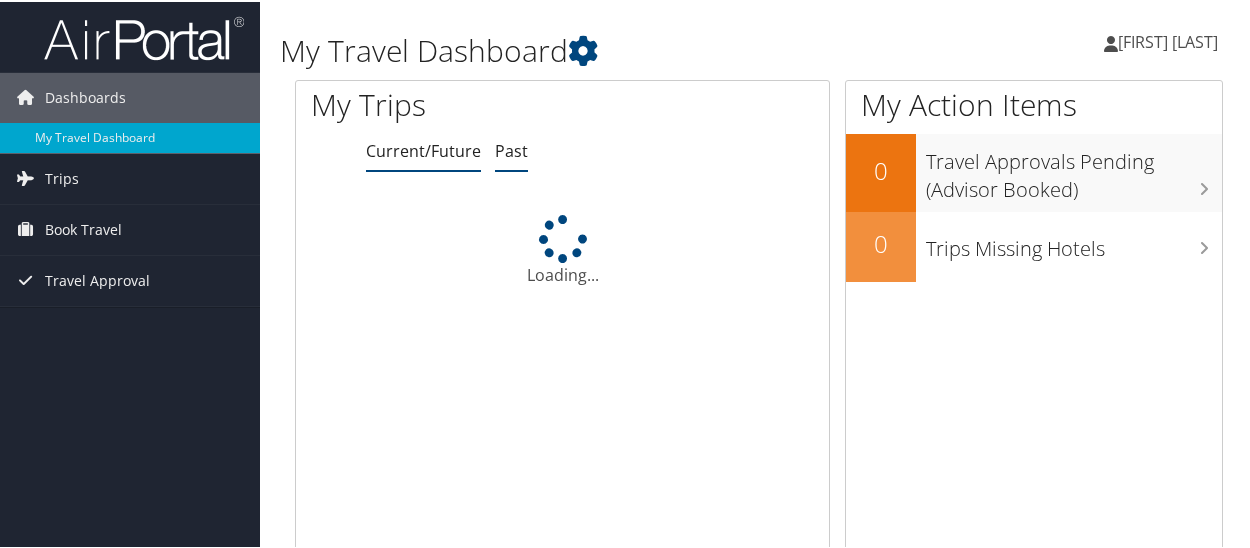 click on "Past" at bounding box center (511, 150) 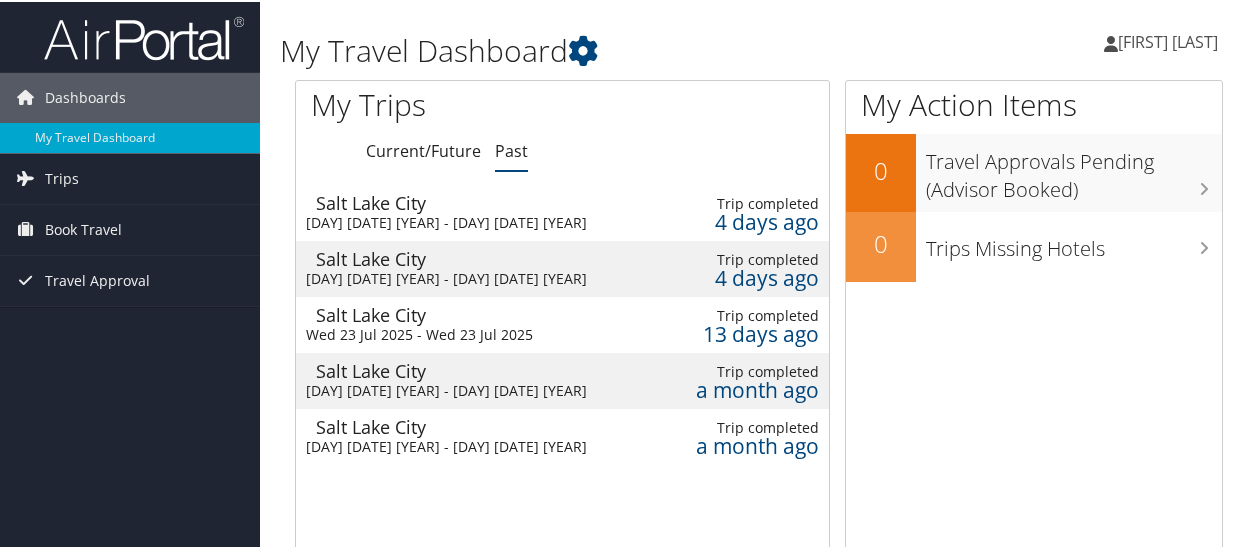 click on "[CITY]   [DAY] [DATE] [YEAR] - [DAY] [DATE] [YEAR]" at bounding box center (462, 435) 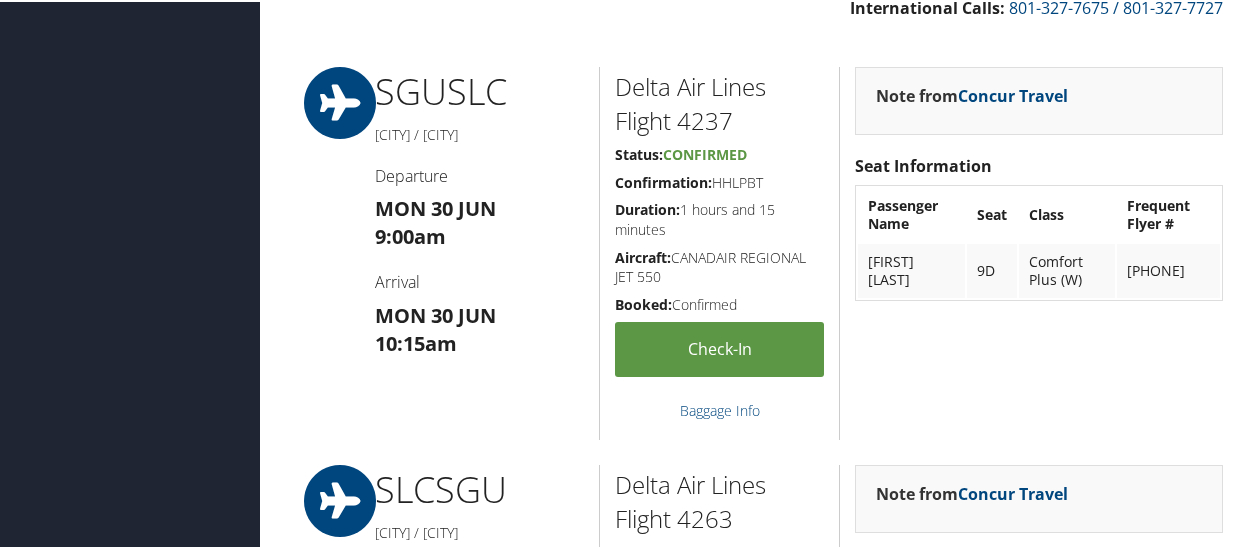 scroll, scrollTop: 0, scrollLeft: 0, axis: both 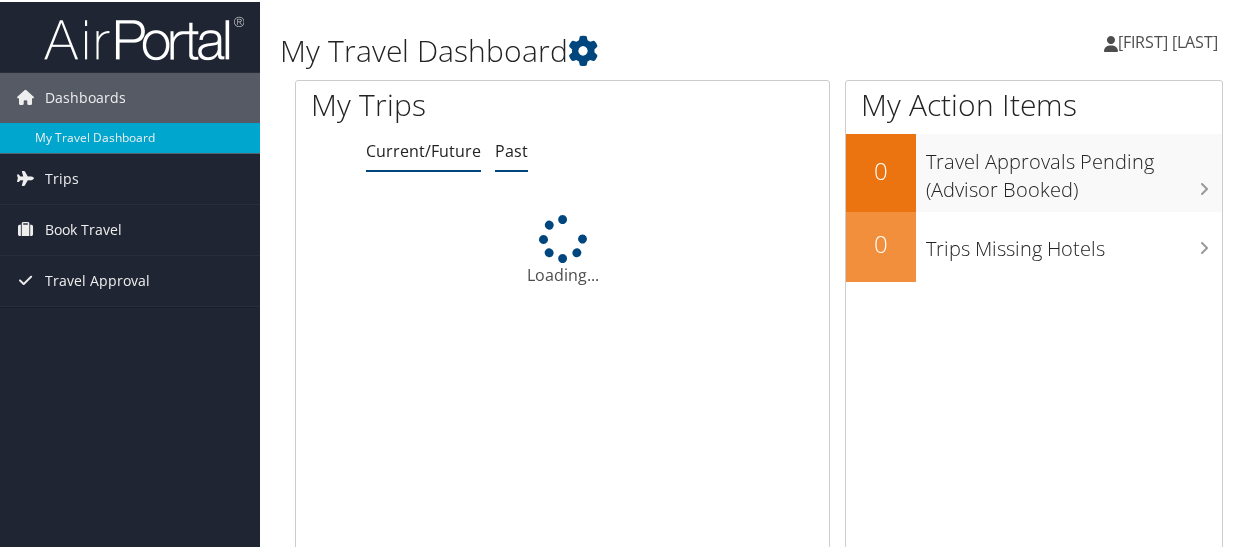 click on "Past" at bounding box center [511, 149] 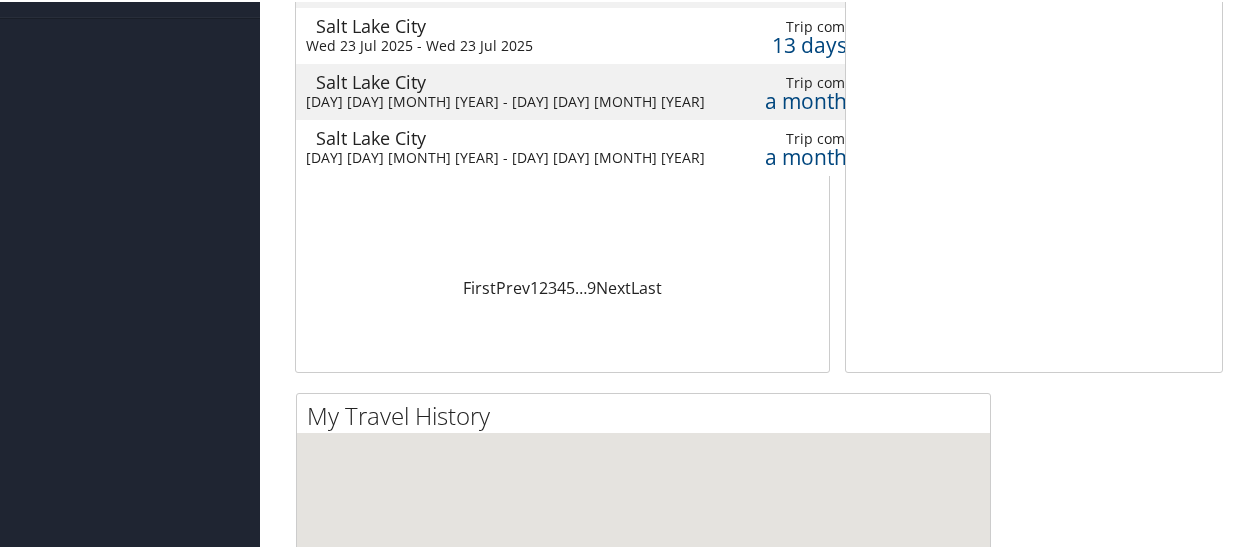 scroll, scrollTop: 290, scrollLeft: 0, axis: vertical 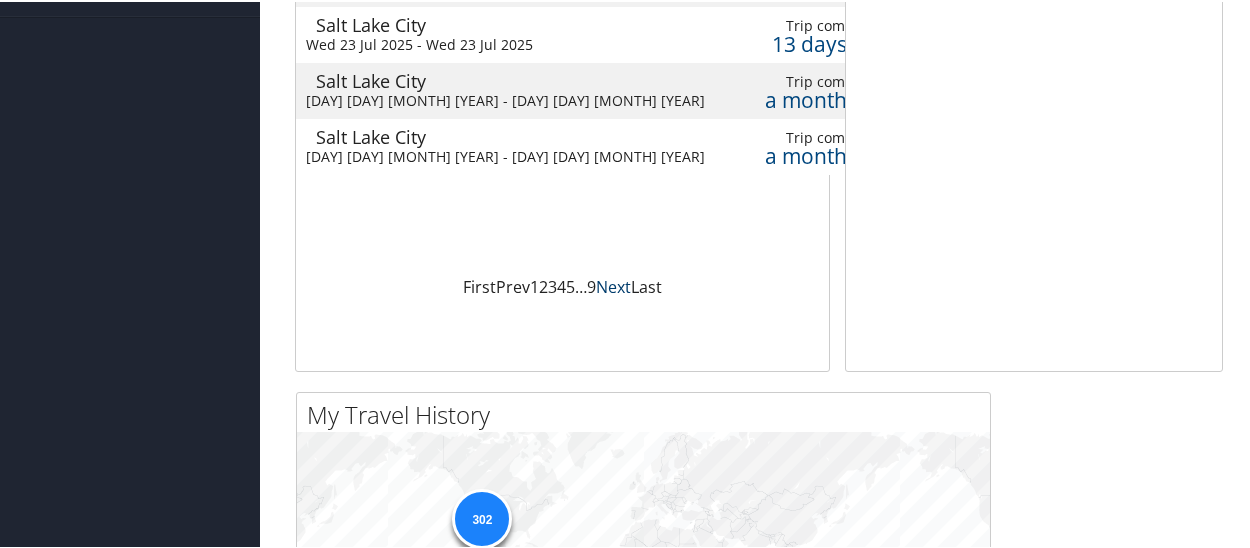click on "Next" at bounding box center (613, 285) 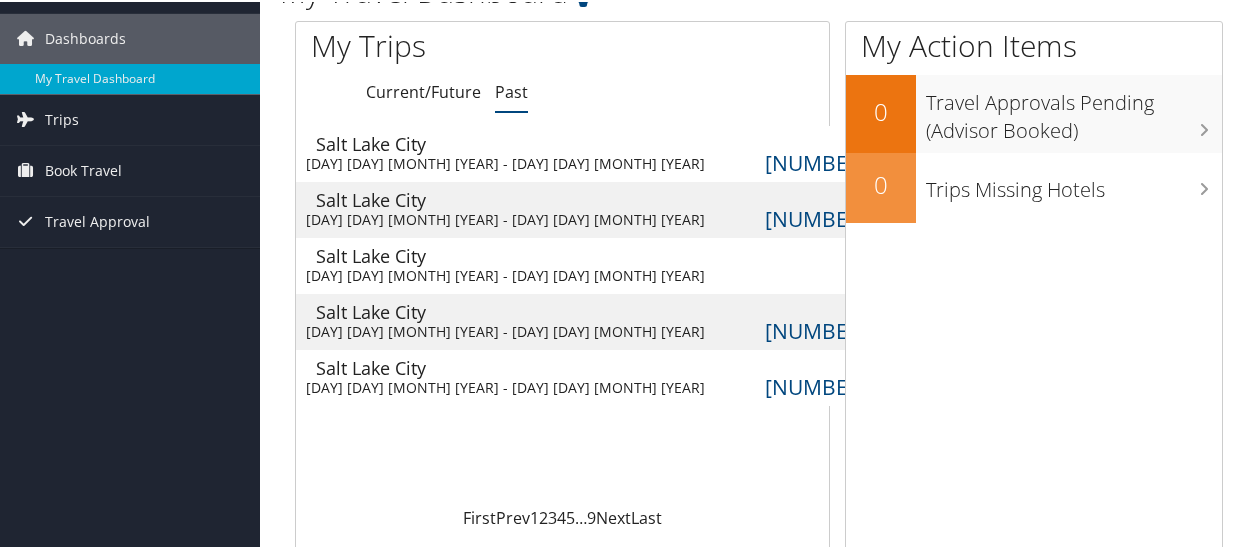 scroll, scrollTop: 0, scrollLeft: 0, axis: both 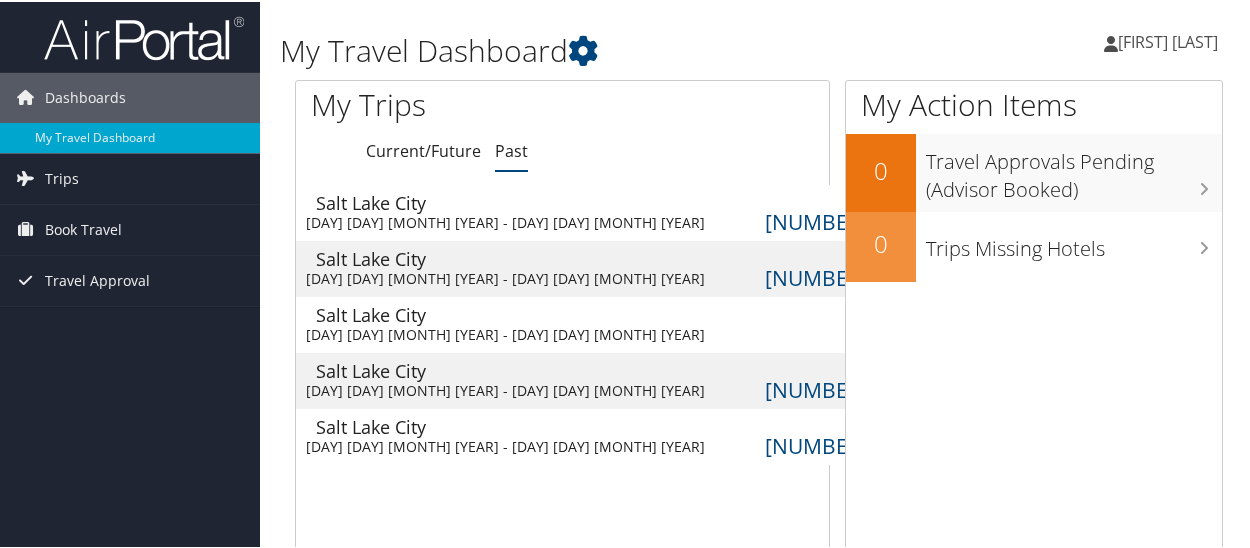 drag, startPoint x: 463, startPoint y: 65, endPoint x: 406, endPoint y: 207, distance: 153.01308 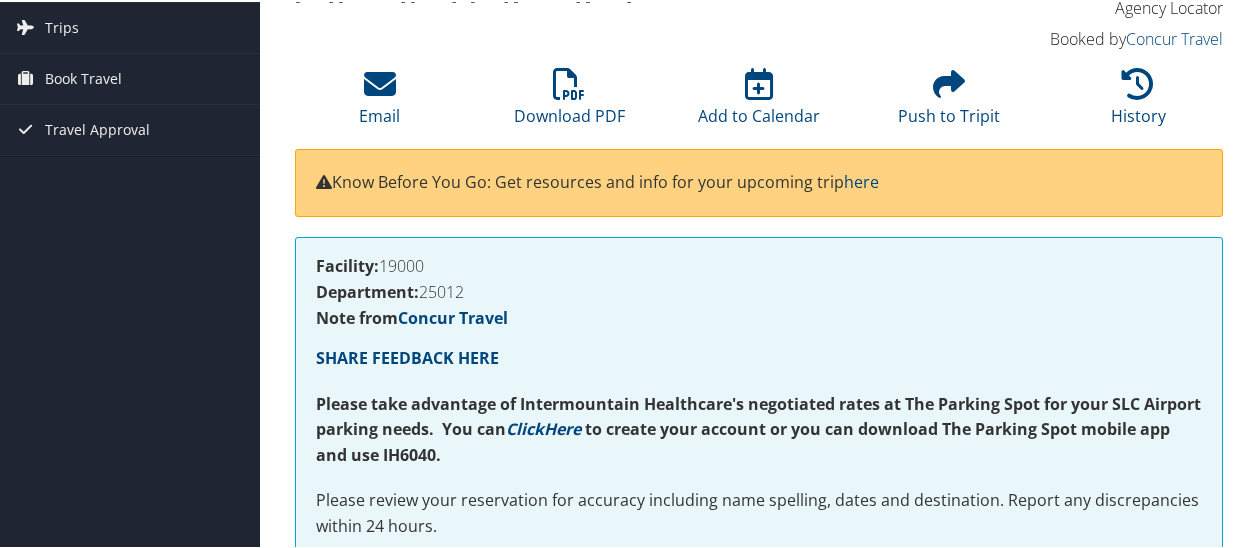 scroll, scrollTop: 96, scrollLeft: 0, axis: vertical 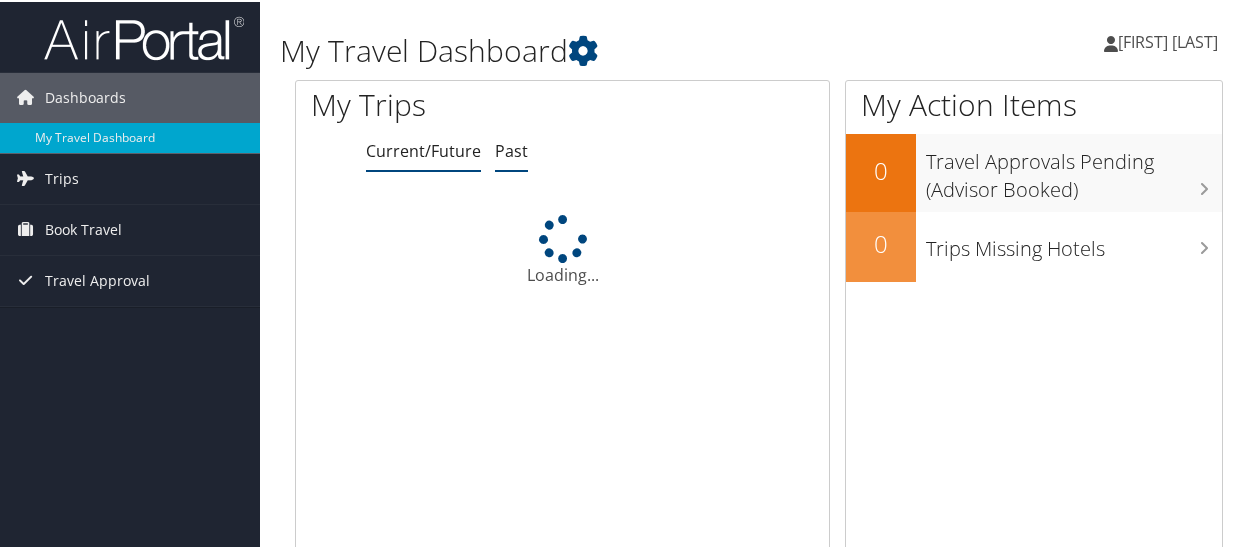 click on "Past" at bounding box center (511, 149) 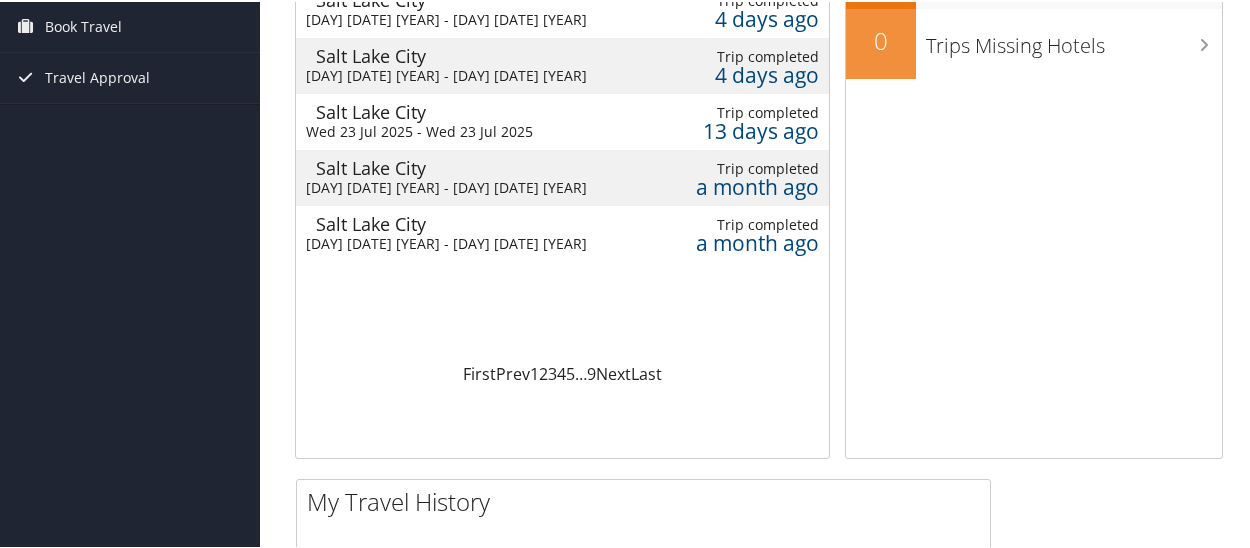 scroll, scrollTop: 204, scrollLeft: 0, axis: vertical 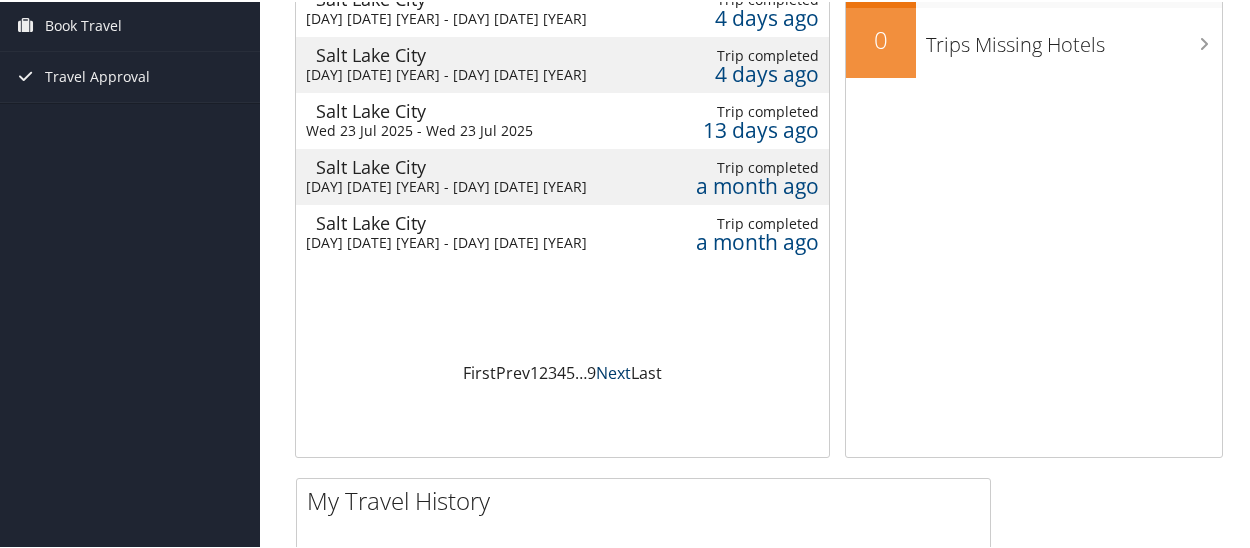 click on "Next" at bounding box center [613, 371] 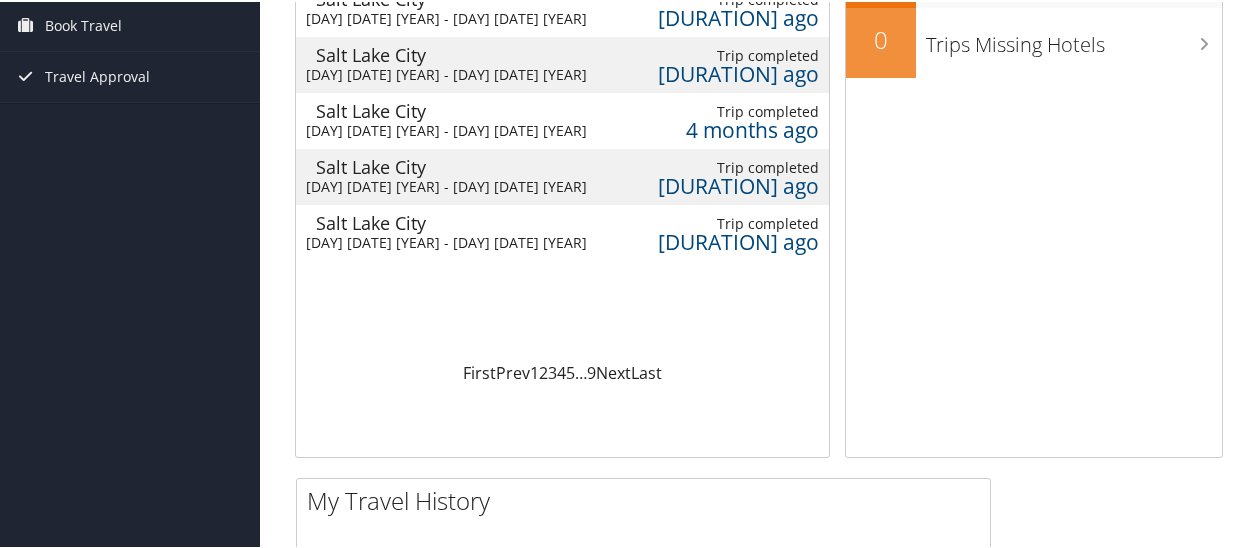 click on "Tue 3 Jun 2025 - Wed 4 Jun 2025" at bounding box center [449, 73] 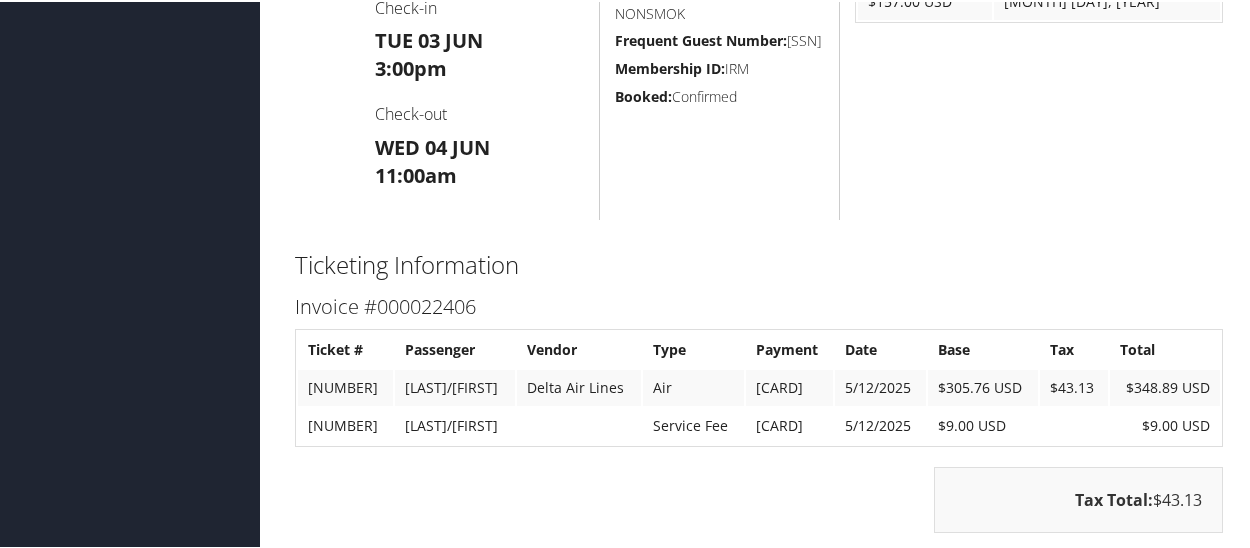 scroll, scrollTop: 1013, scrollLeft: 0, axis: vertical 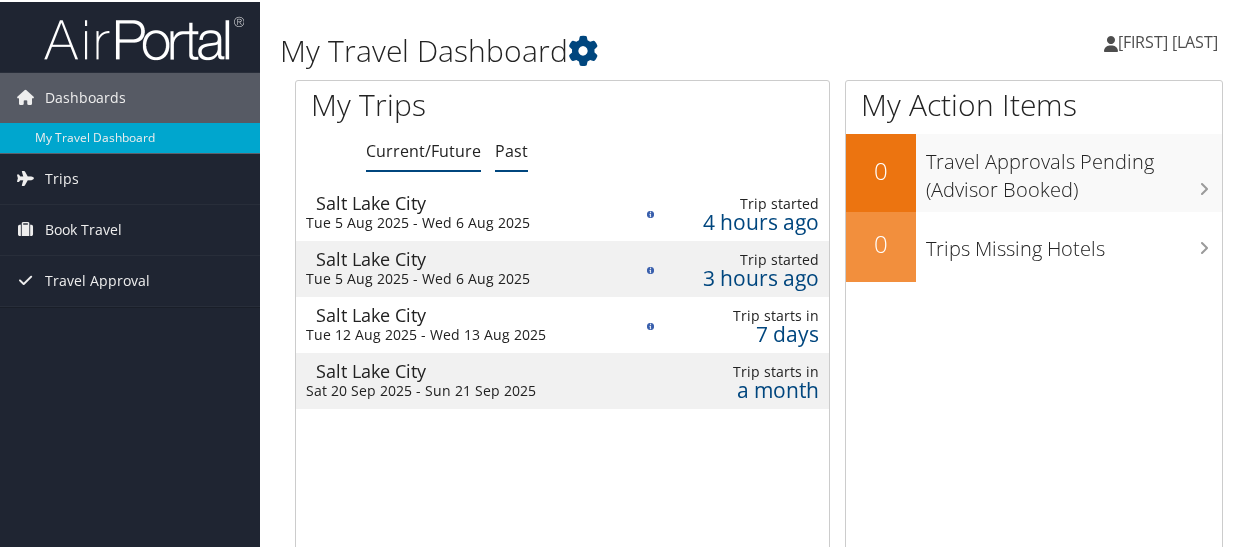click on "Past" at bounding box center (511, 149) 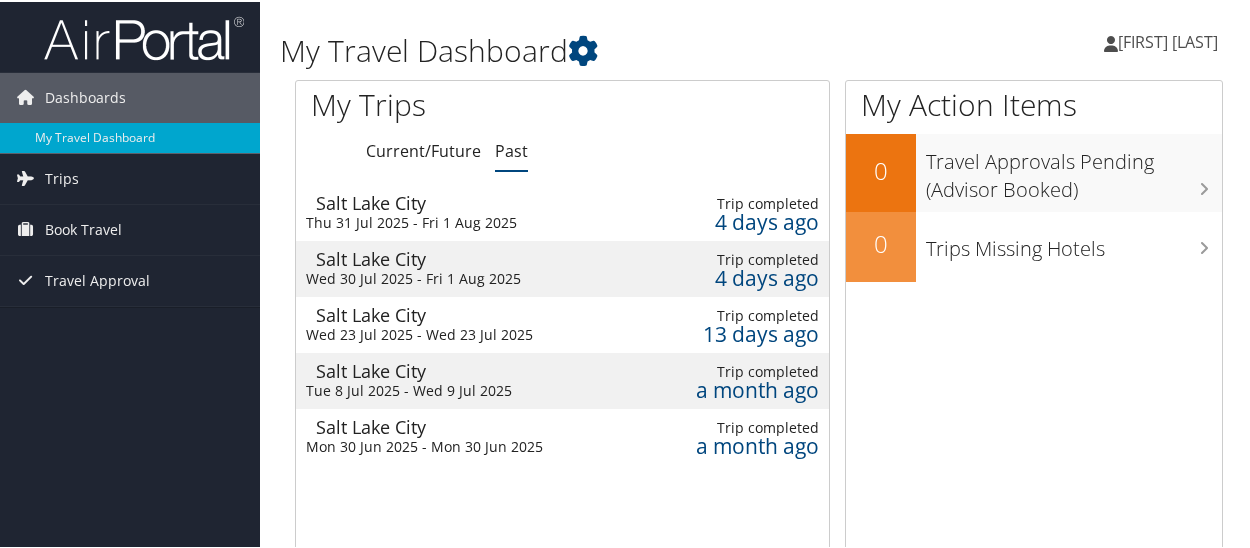 click on "Tue 8 Jul 2025 - Wed 9 Jul 2025" at bounding box center [451, 389] 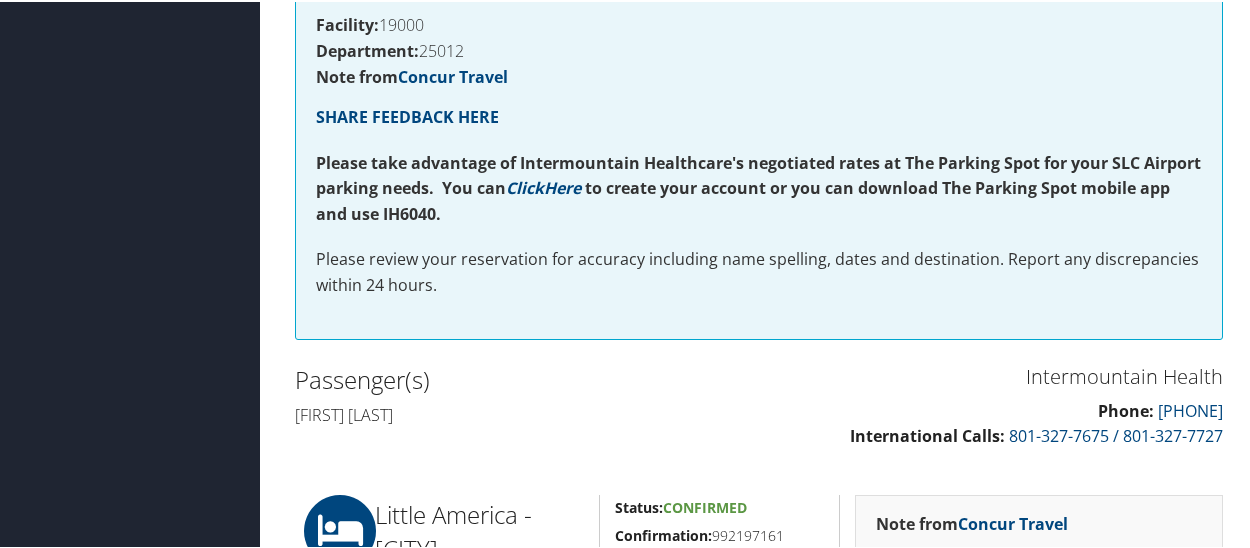 scroll, scrollTop: 362, scrollLeft: 0, axis: vertical 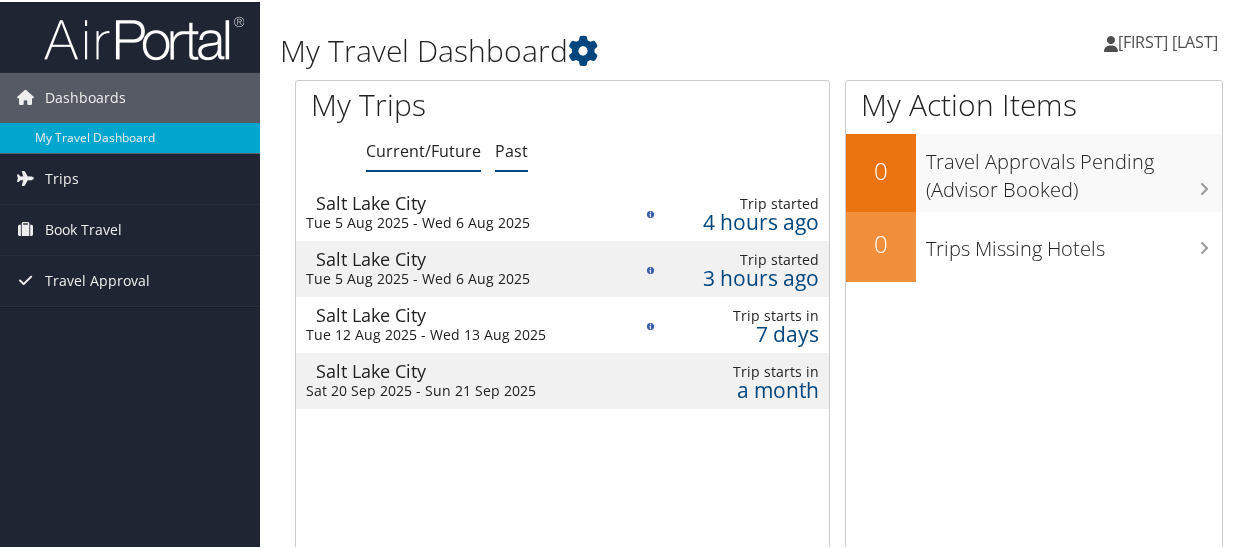 click on "Past" at bounding box center [511, 149] 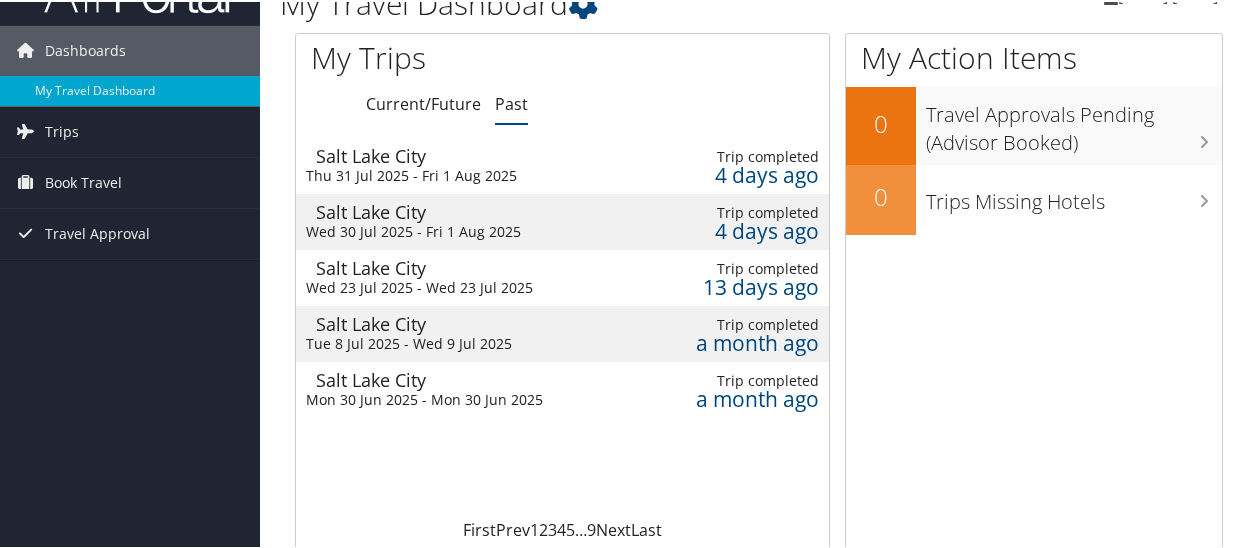 scroll, scrollTop: 51, scrollLeft: 0, axis: vertical 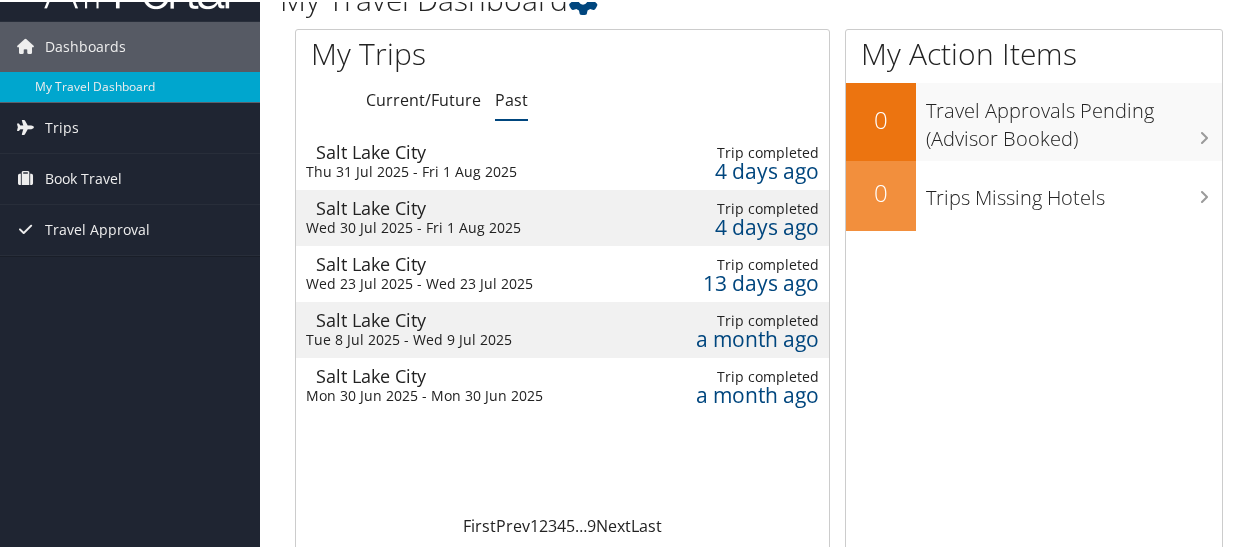 click on "Salt Lake City" at bounding box center (461, 374) 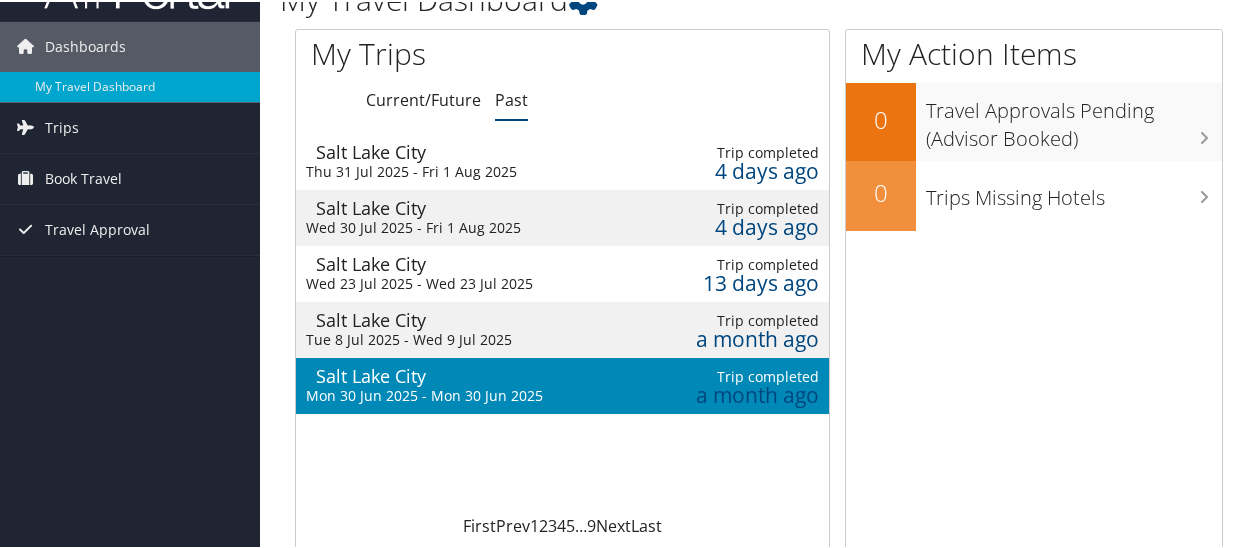 click on "Salt Lake City" at bounding box center (461, 374) 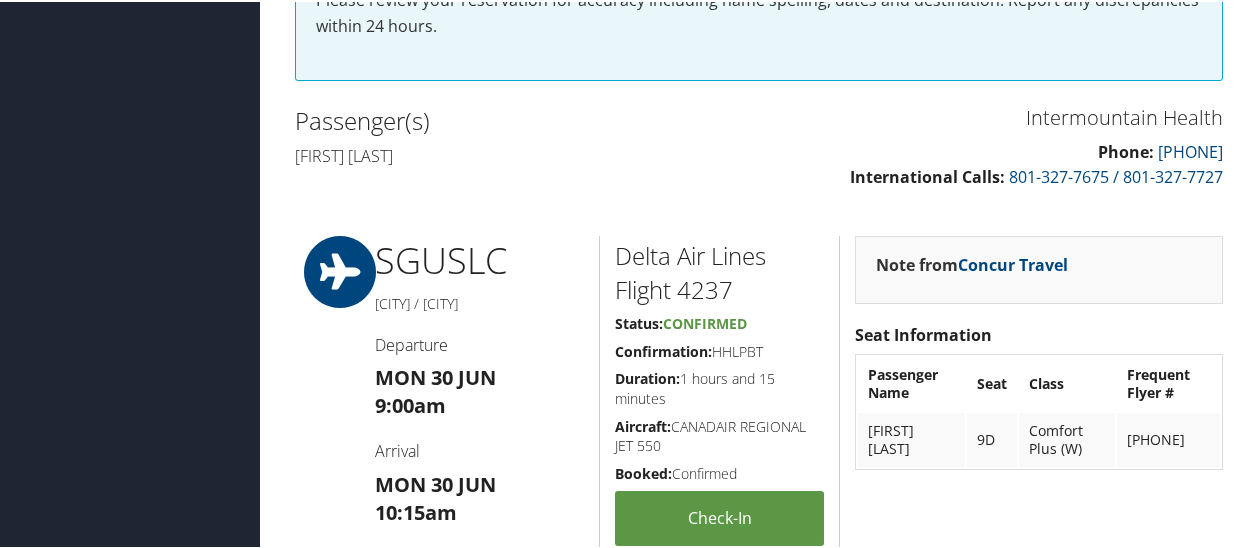 scroll, scrollTop: 620, scrollLeft: 0, axis: vertical 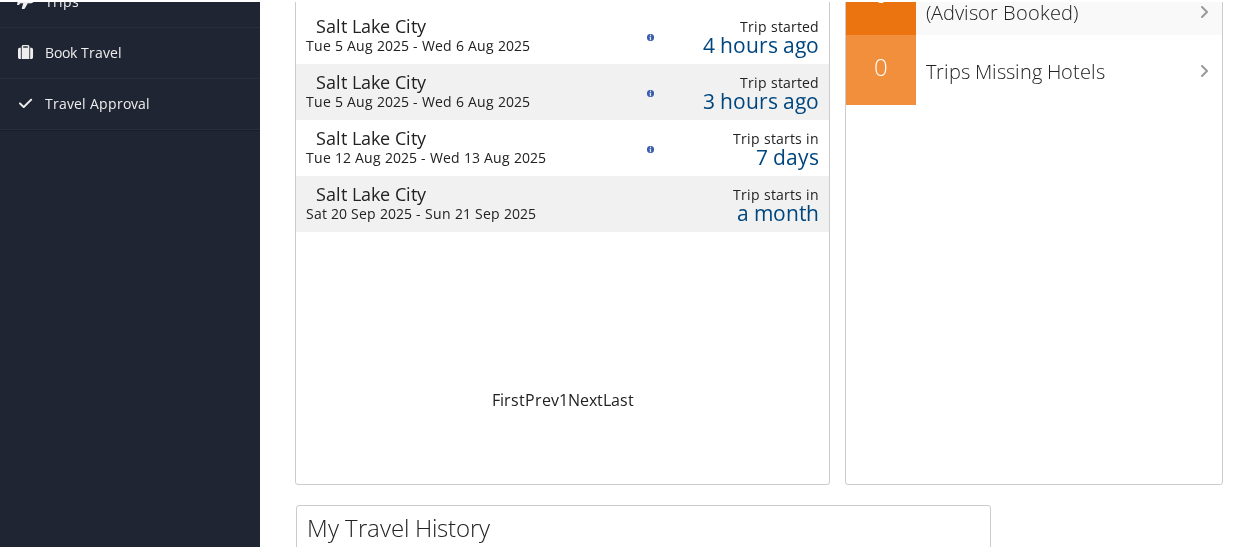 click on "Tue 5 Aug 2025 - Wed 6 Aug 2025" at bounding box center (454, 44) 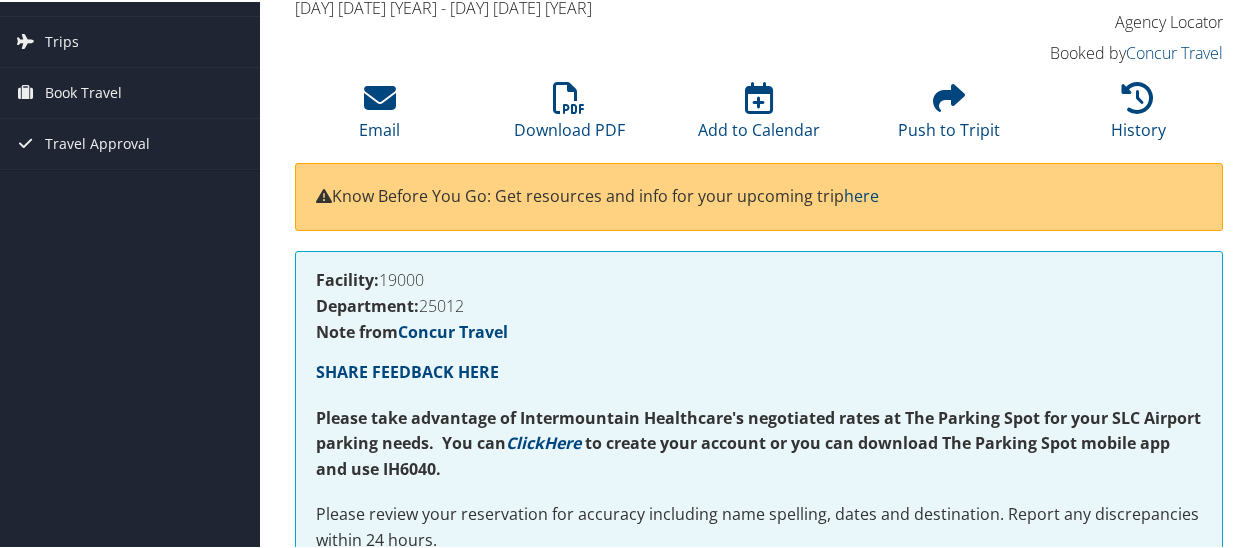 scroll, scrollTop: 92, scrollLeft: 0, axis: vertical 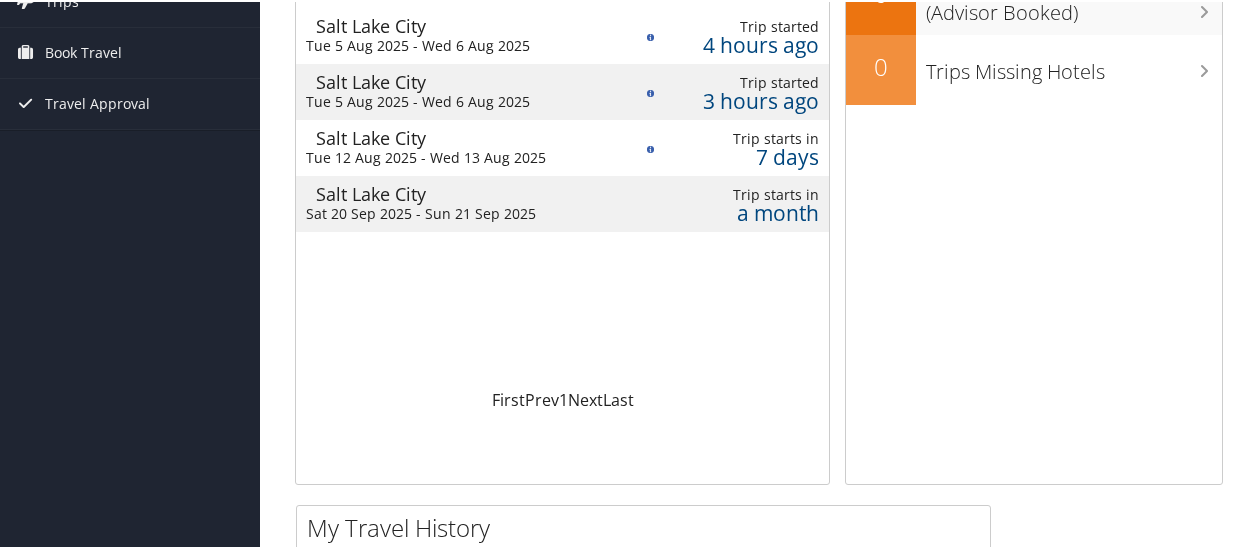 drag, startPoint x: 570, startPoint y: 89, endPoint x: 476, endPoint y: 81, distance: 94.33981 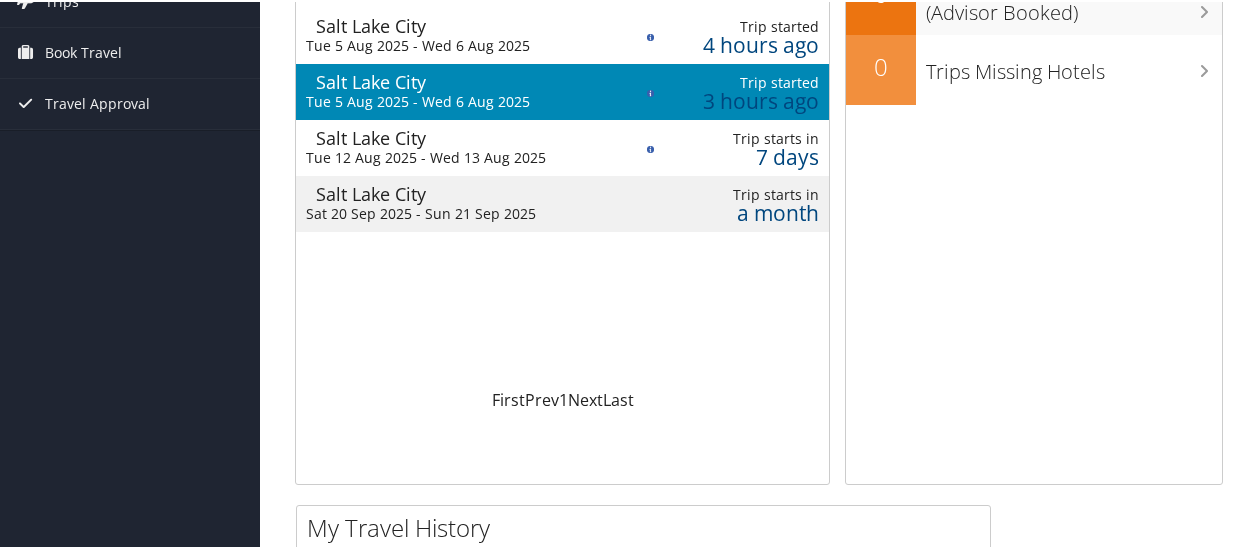click on "Salt Lake City" at bounding box center [464, 80] 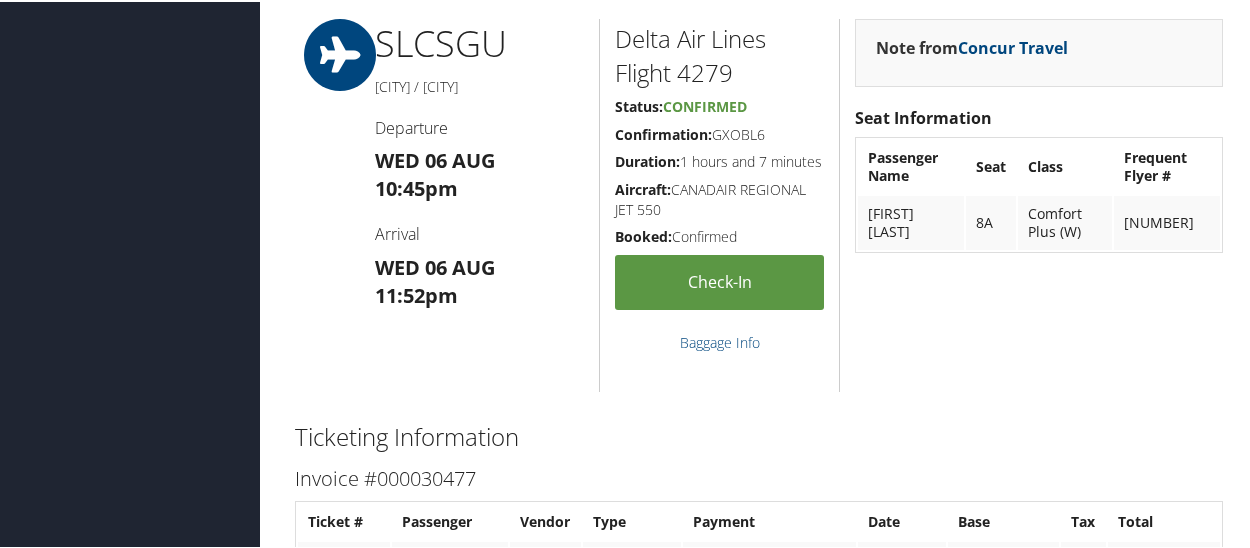 scroll, scrollTop: 1992, scrollLeft: 0, axis: vertical 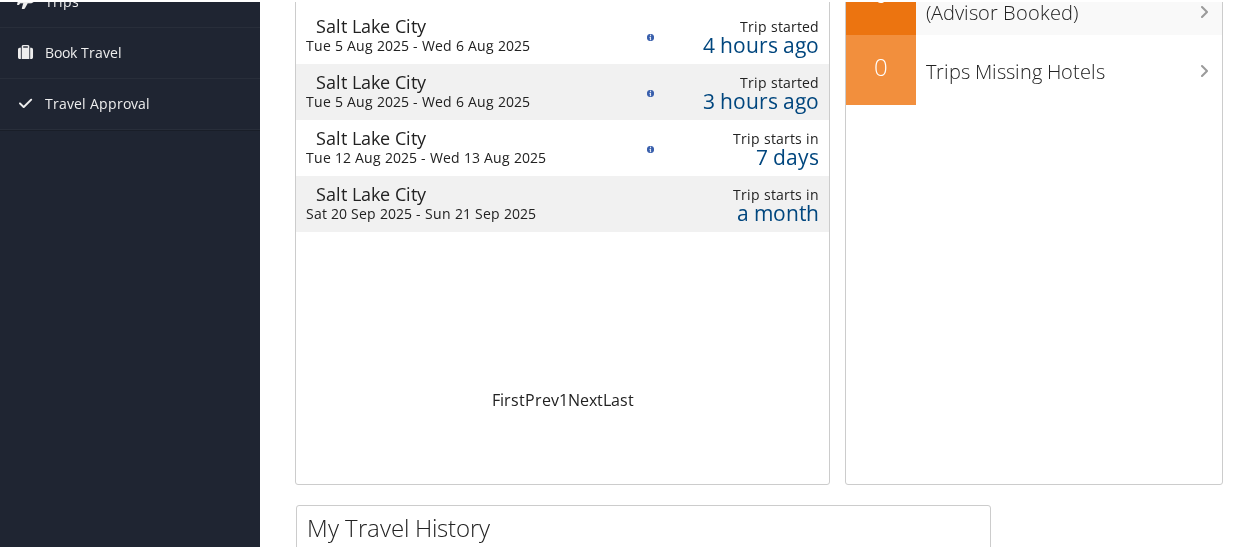 click on "Tue 12 Aug 2025 - Wed 13 Aug 2025" at bounding box center [454, 156] 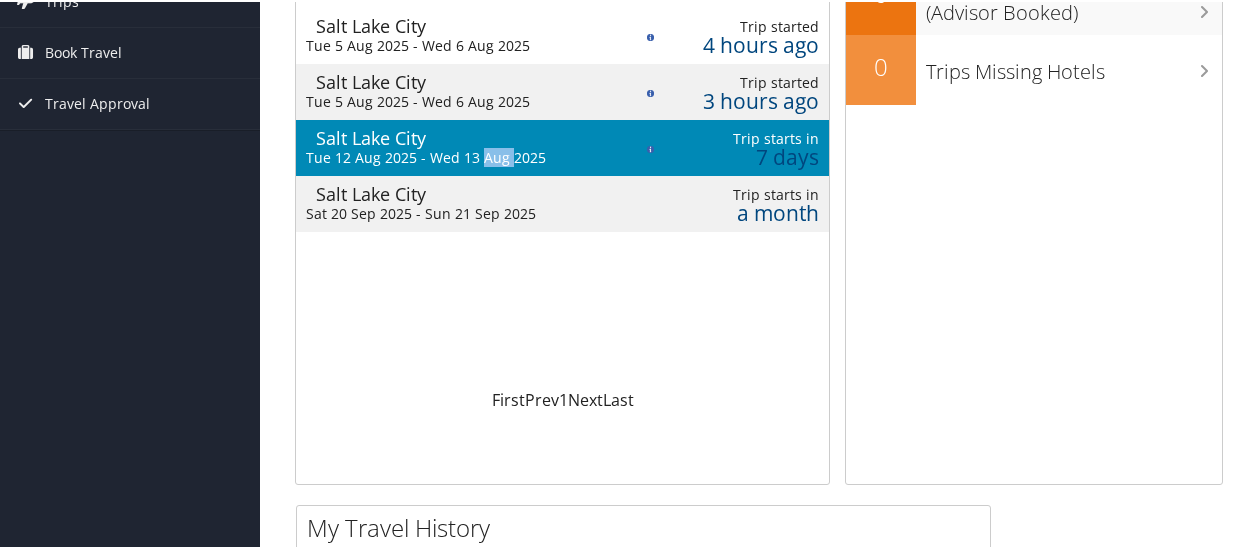 click on "Tue 12 Aug 2025 - Wed 13 Aug 2025" at bounding box center [454, 156] 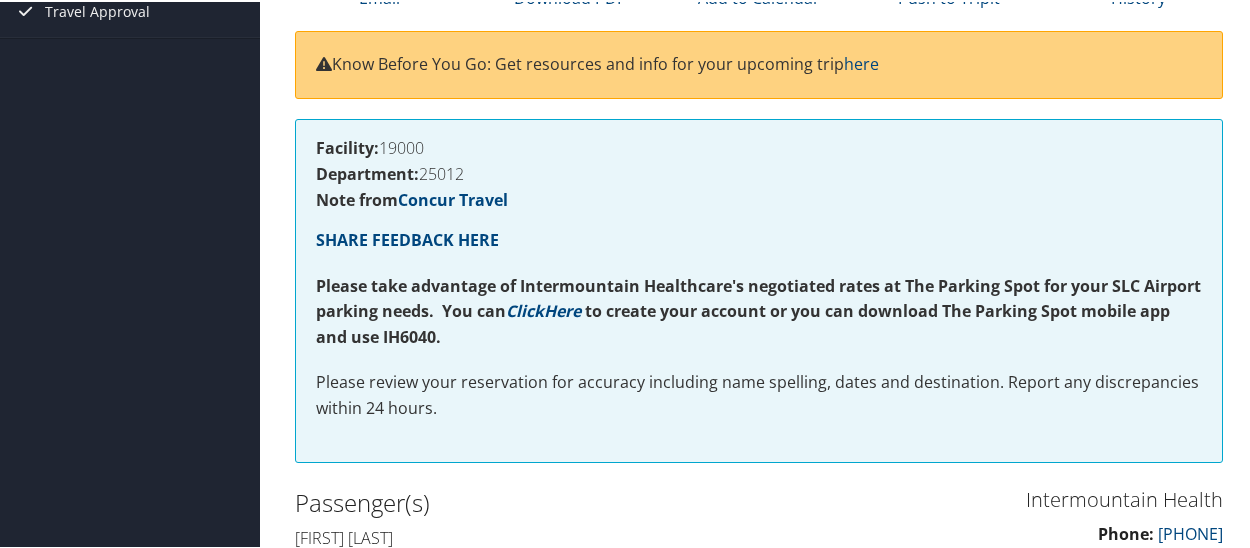 scroll, scrollTop: 0, scrollLeft: 0, axis: both 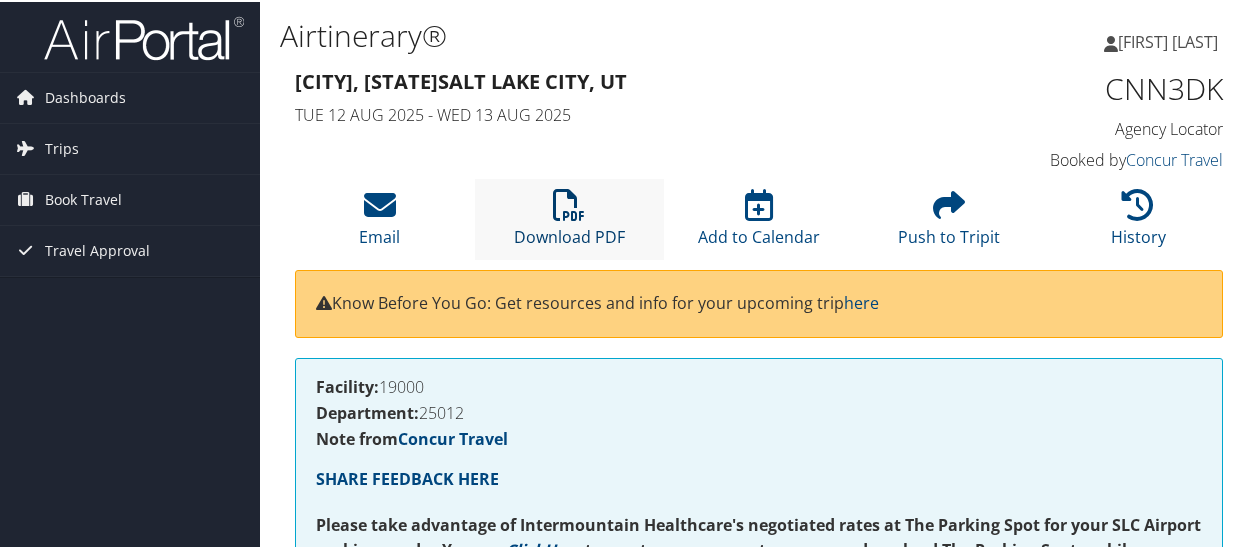 click at bounding box center [569, 203] 